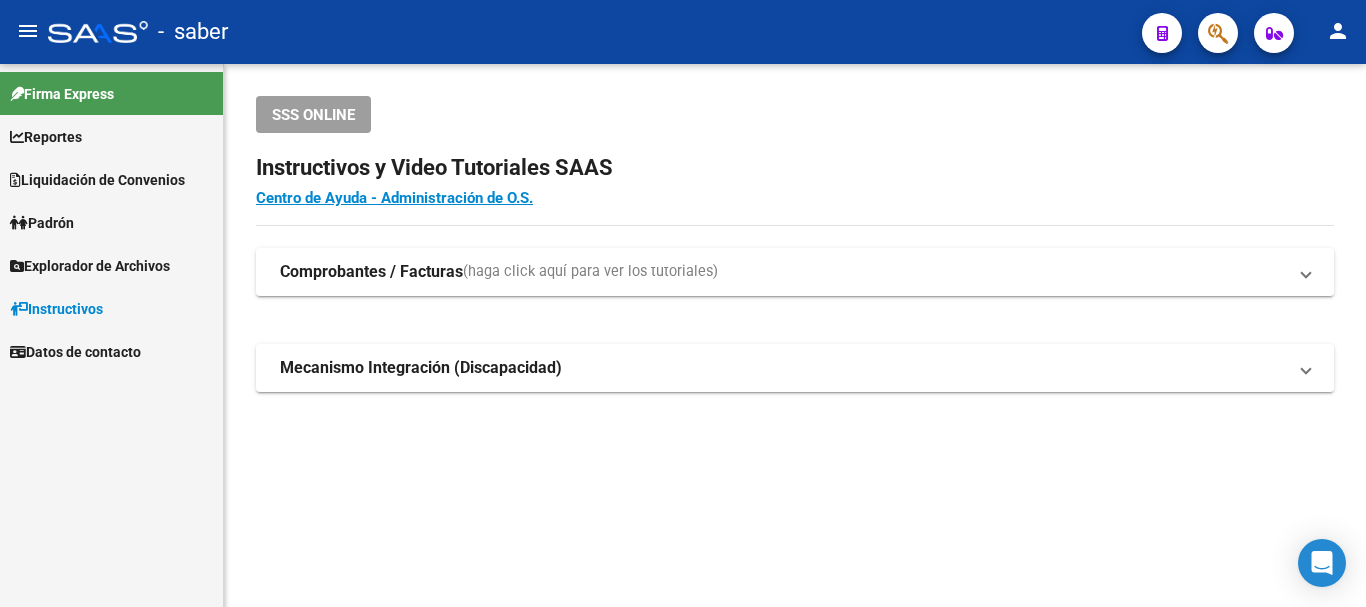 scroll, scrollTop: 0, scrollLeft: 0, axis: both 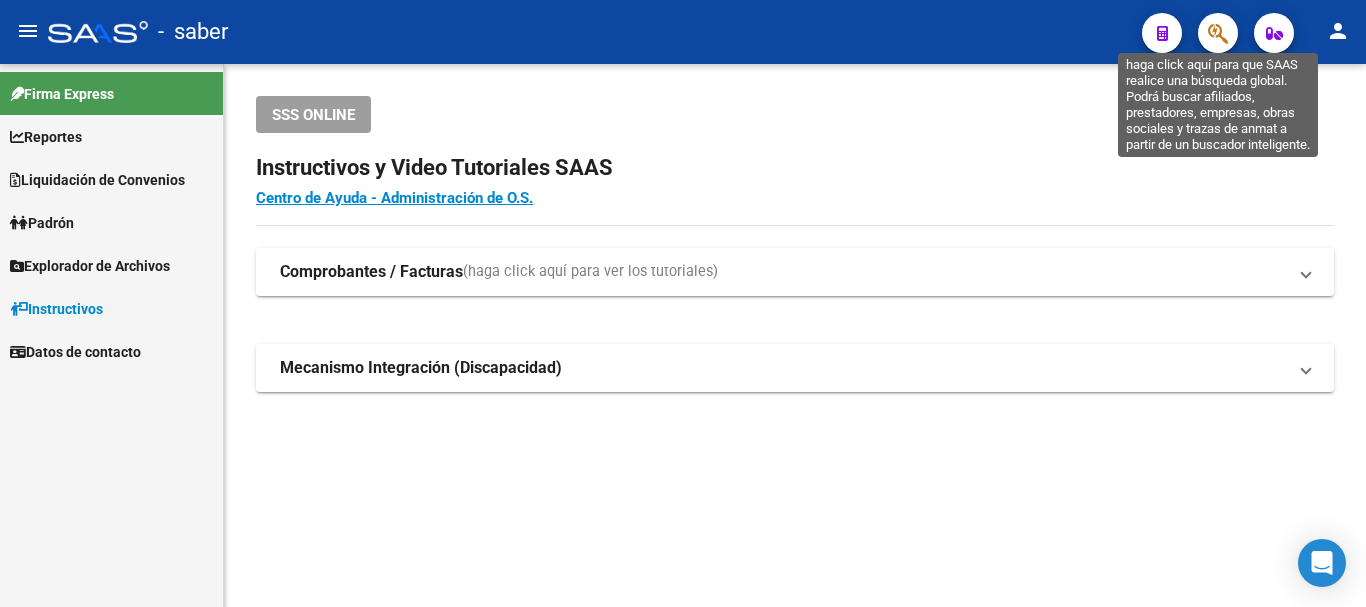click 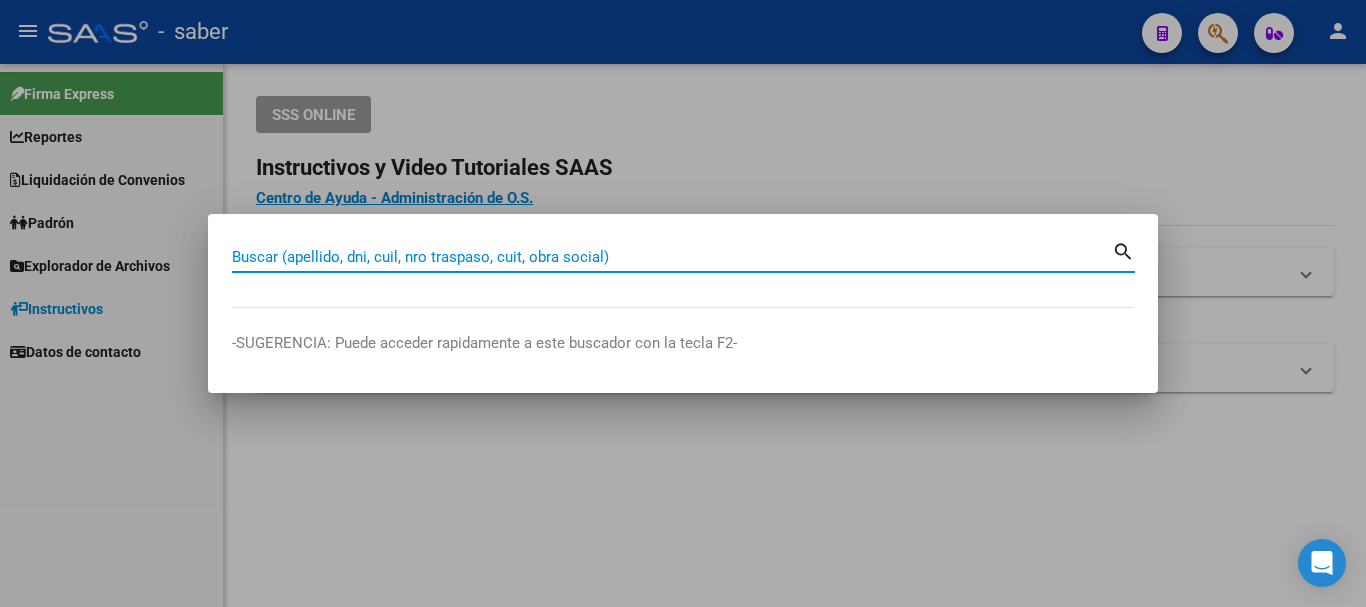 paste on "[NUMBER]" 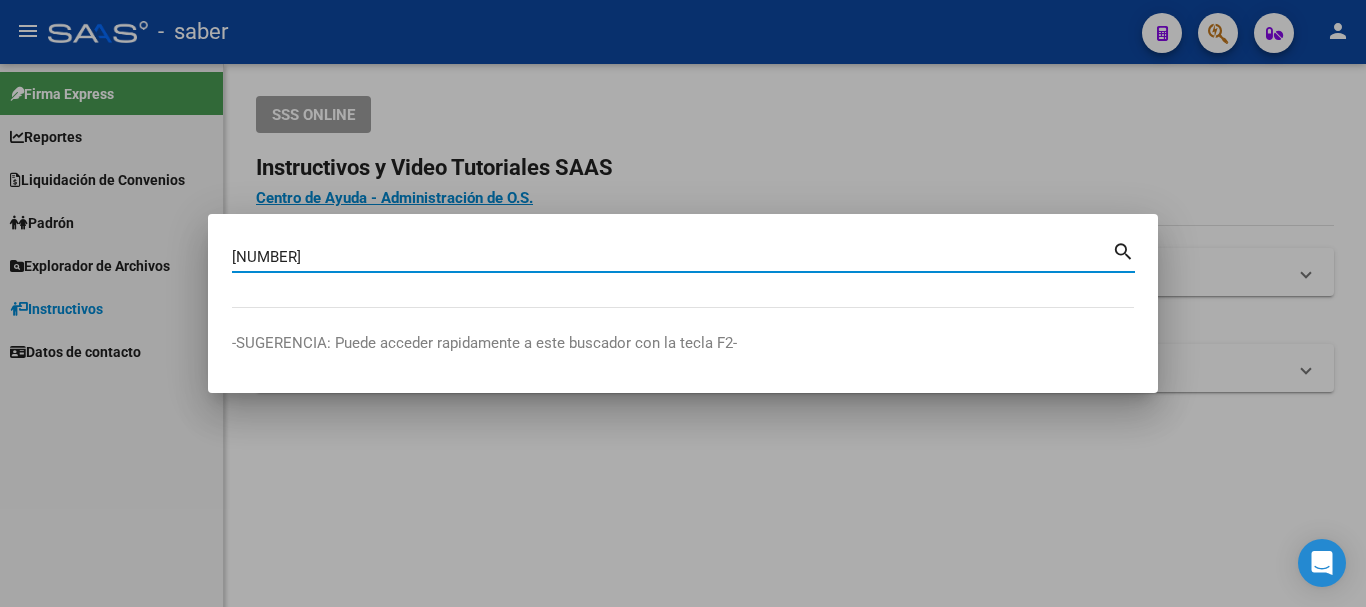 type on "[NUMBER]" 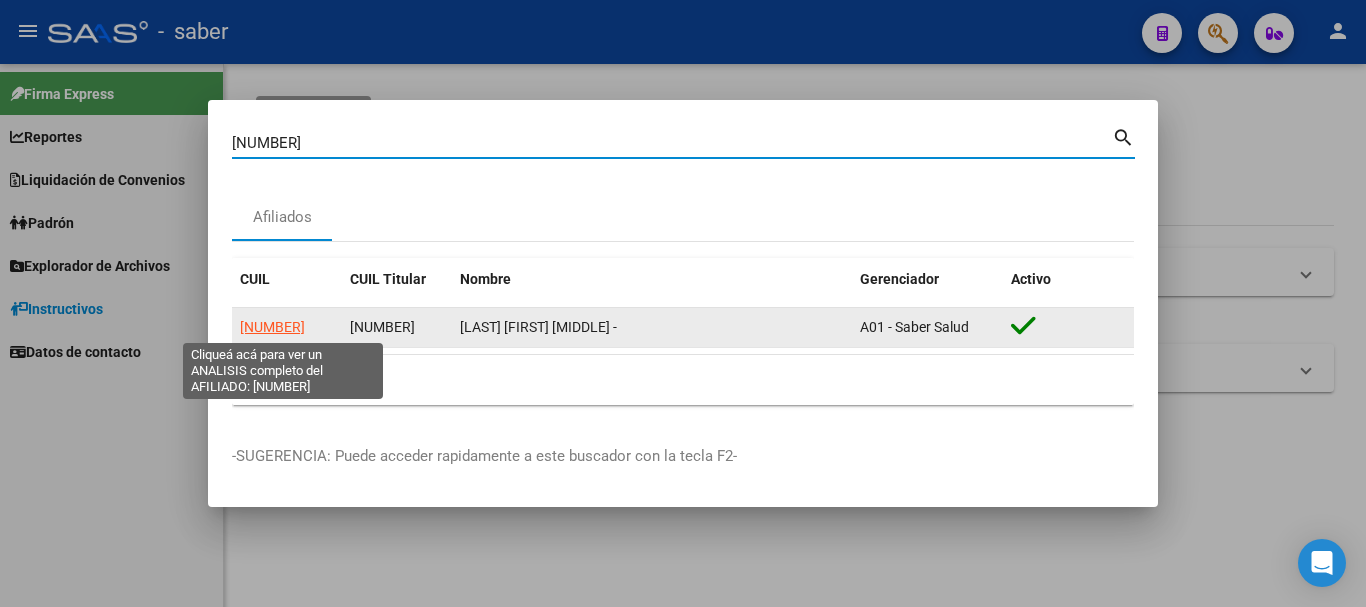 click on "[NUMBER]" 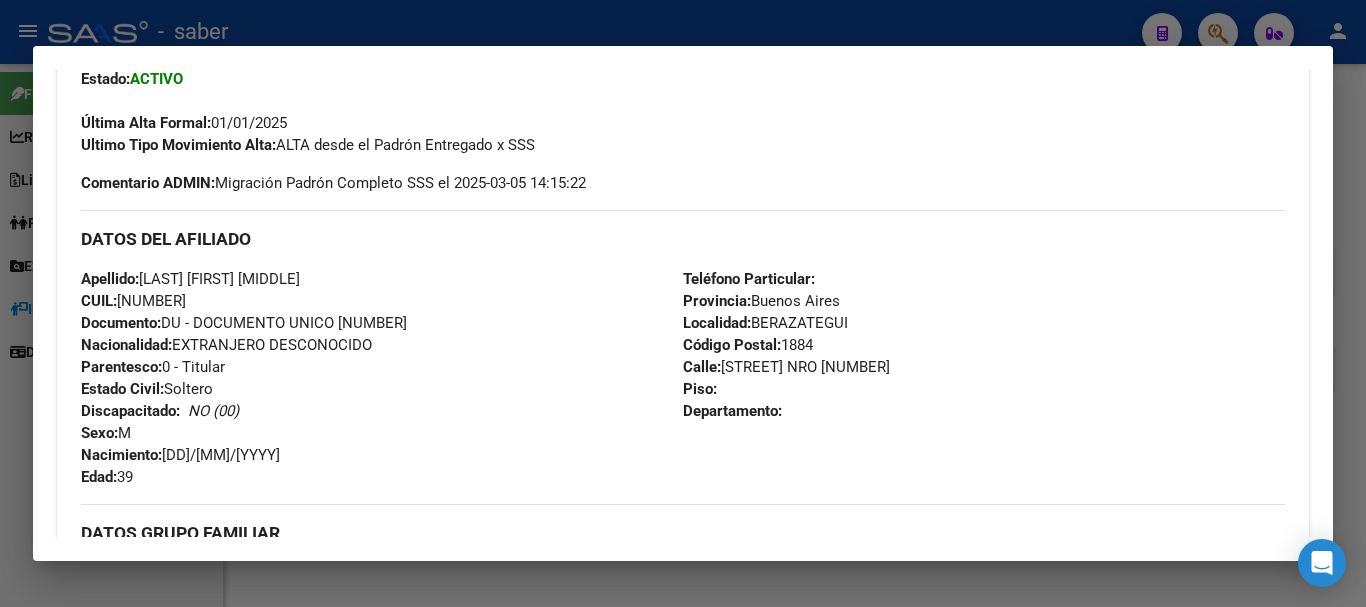 scroll, scrollTop: 323, scrollLeft: 0, axis: vertical 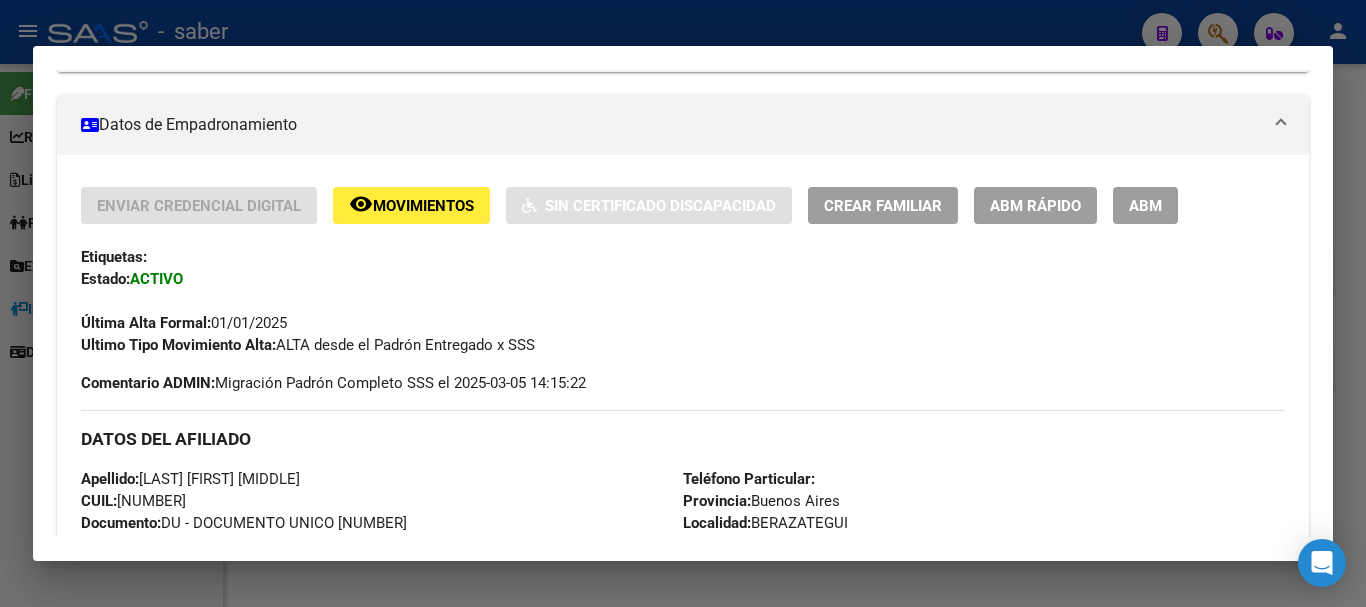 click on "ABM" at bounding box center (1145, 206) 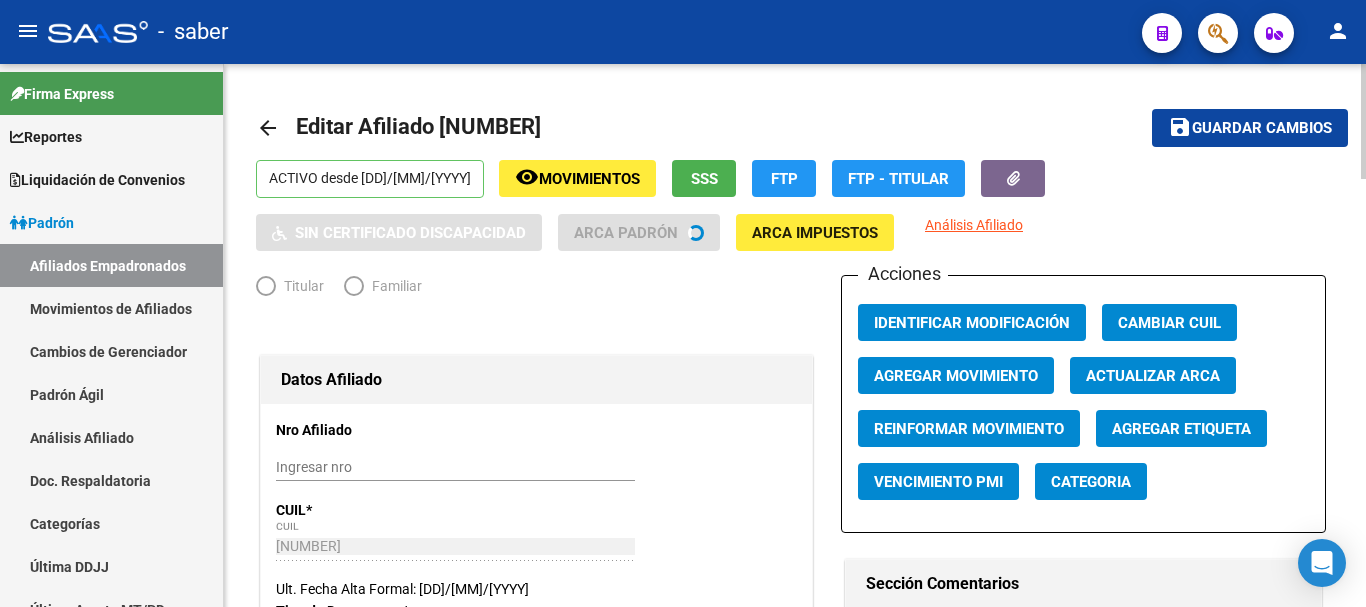 radio on "true" 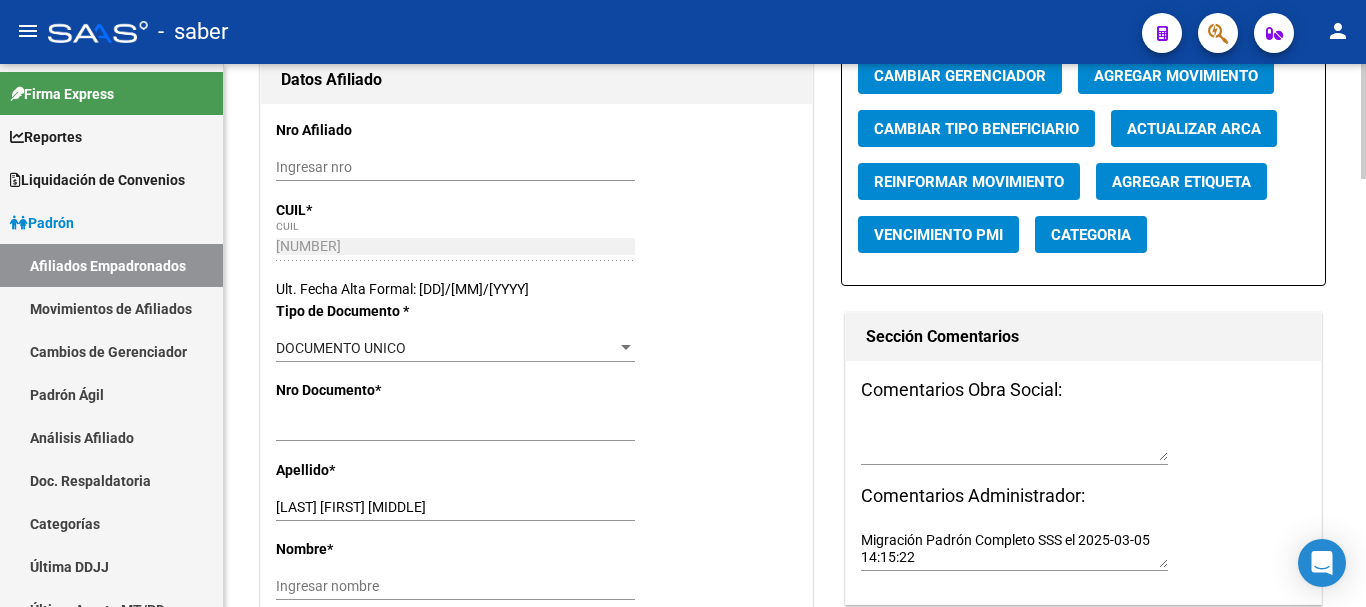 scroll, scrollTop: 400, scrollLeft: 0, axis: vertical 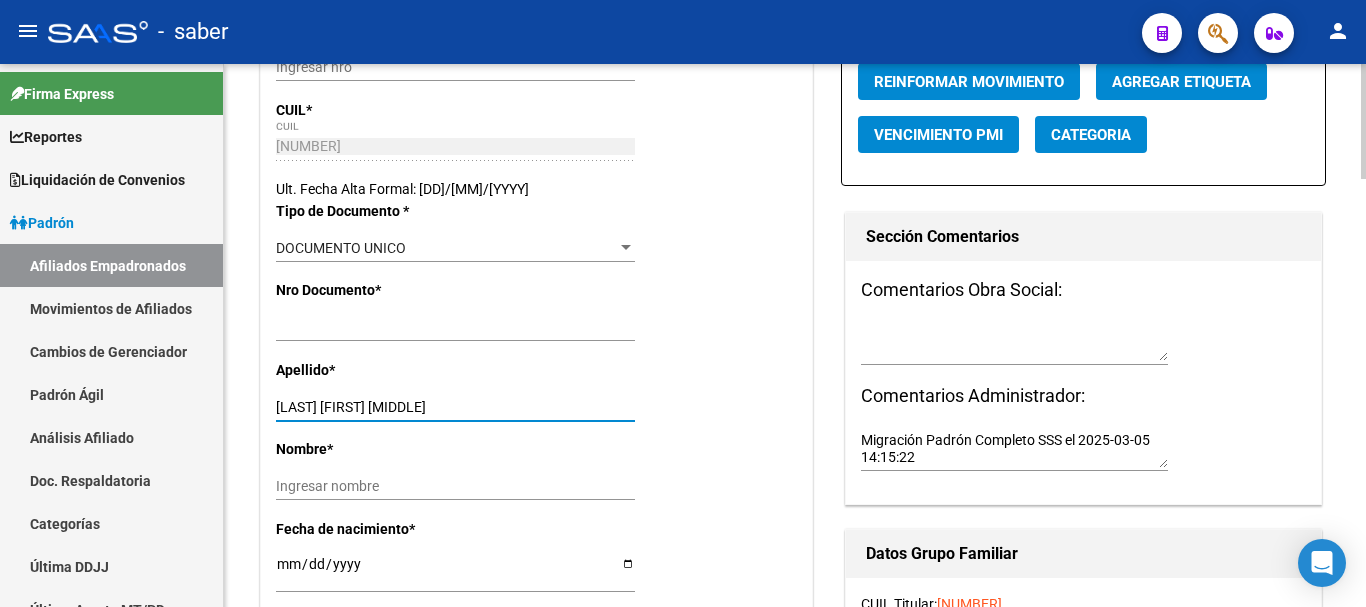 drag, startPoint x: 425, startPoint y: 403, endPoint x: 540, endPoint y: 412, distance: 115.35164 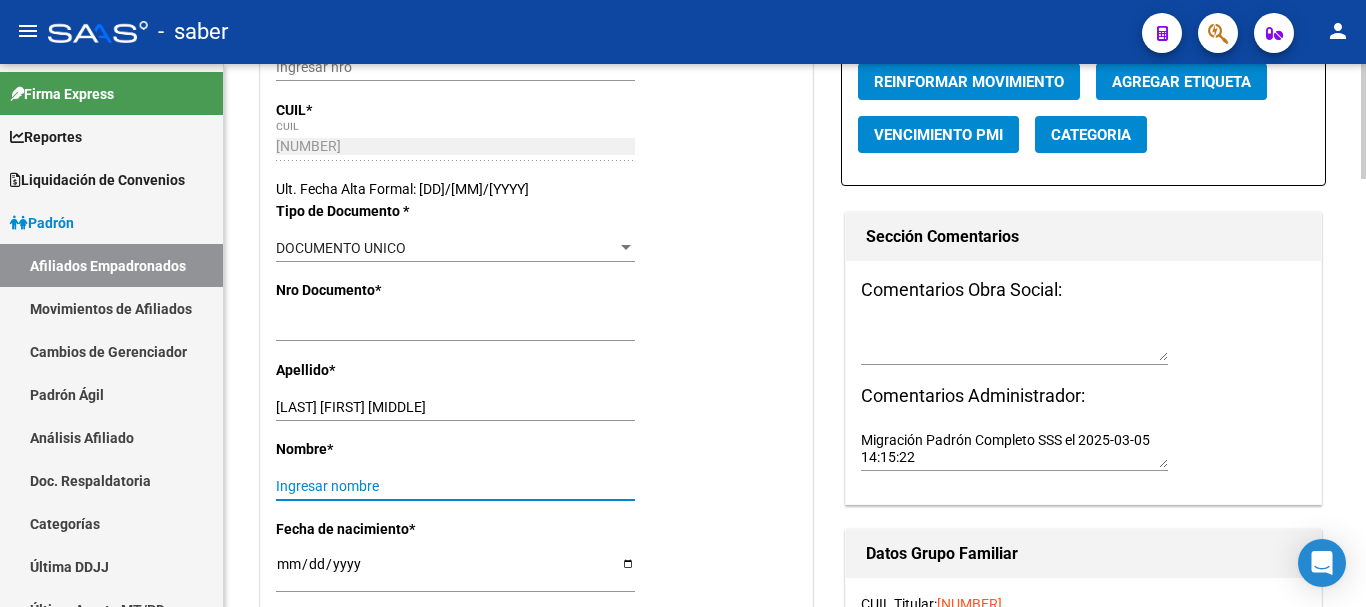 paste on "[FIRST] [LAST]" 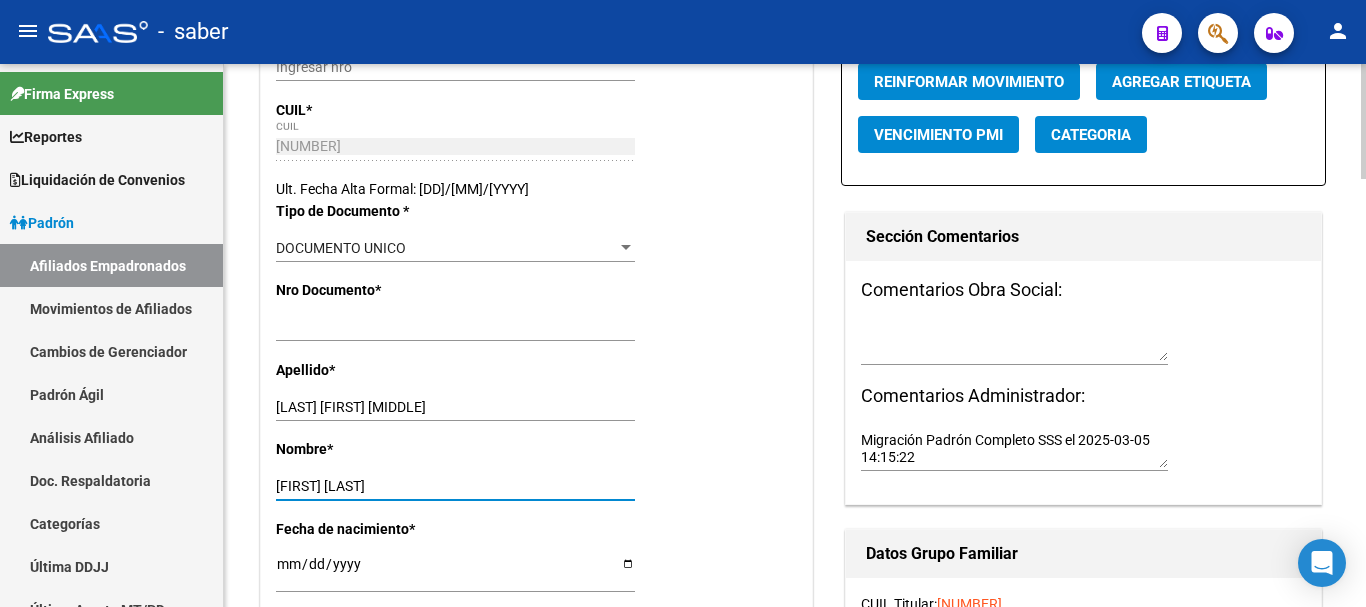 type on "[FIRST] [LAST]" 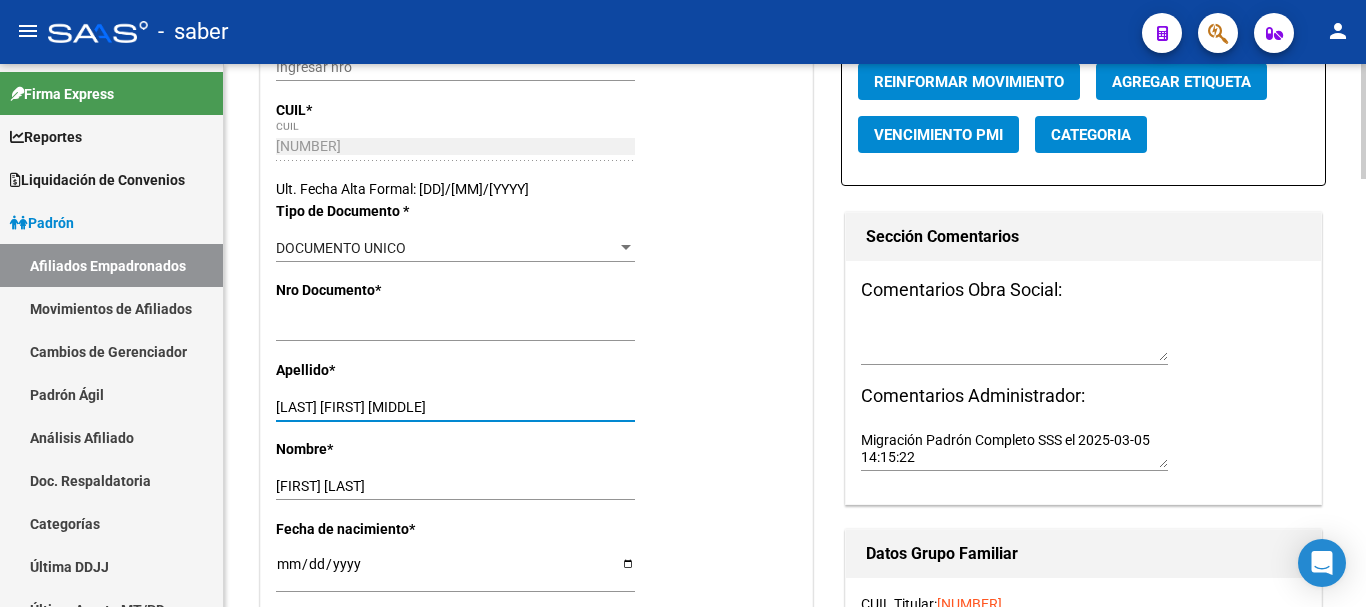 drag, startPoint x: 437, startPoint y: 399, endPoint x: 563, endPoint y: 415, distance: 127.01181 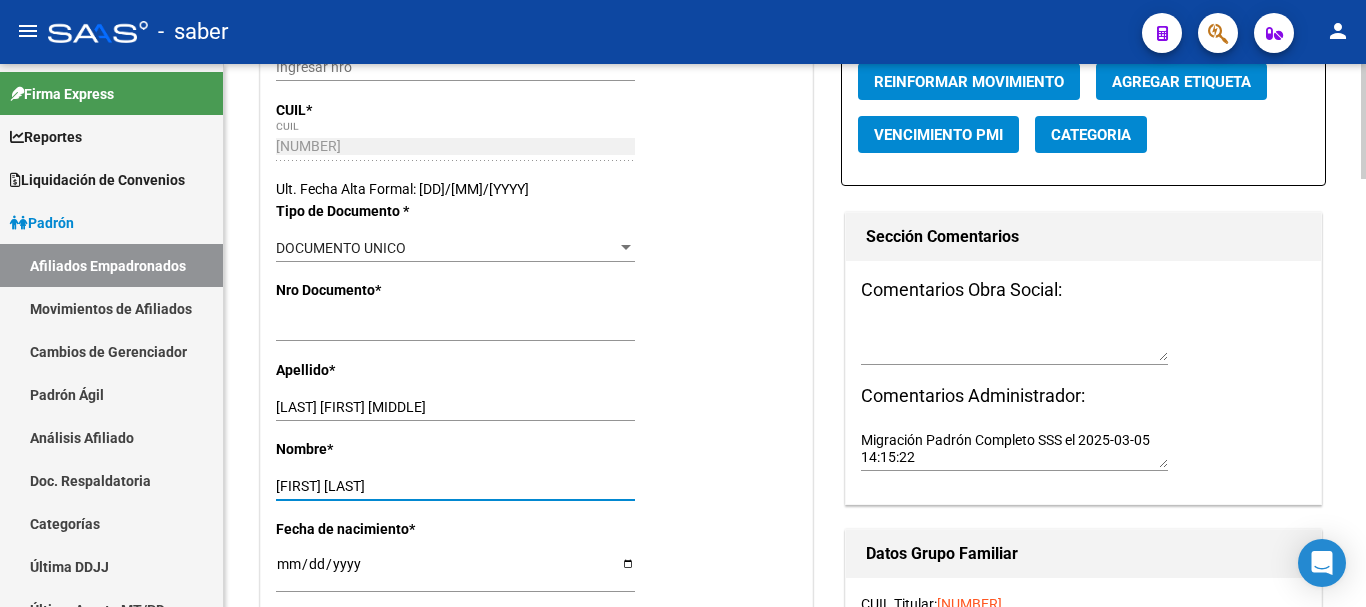 scroll, scrollTop: 800, scrollLeft: 0, axis: vertical 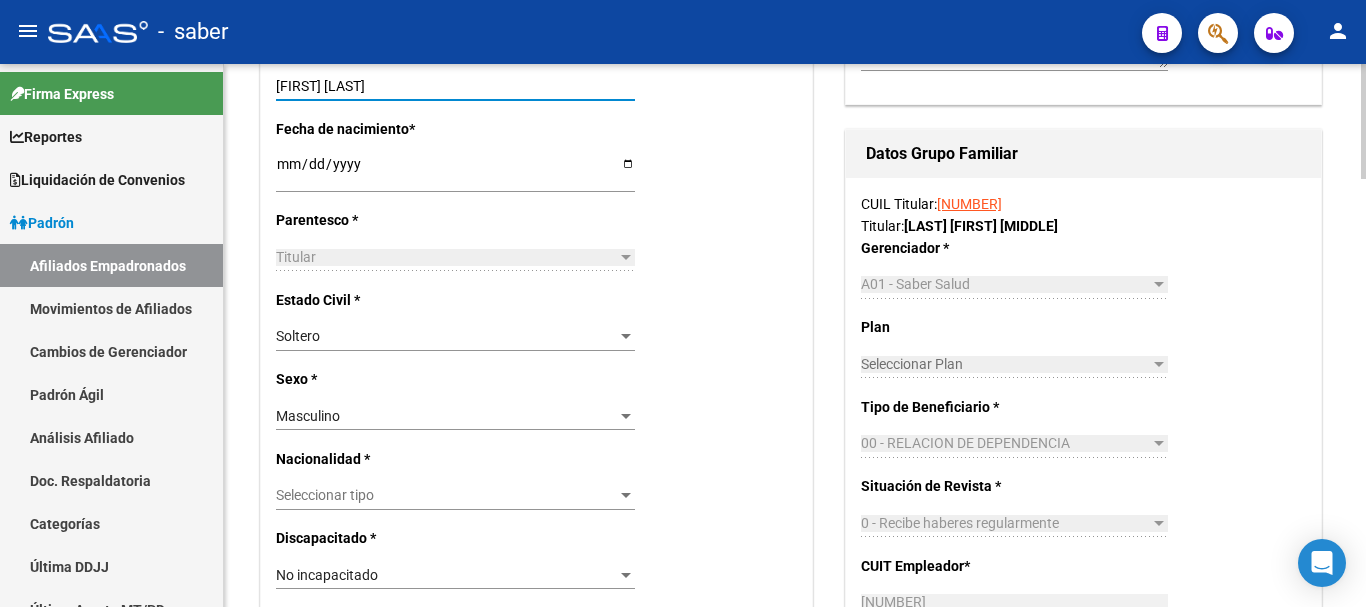type on "[FIRST] [LAST]" 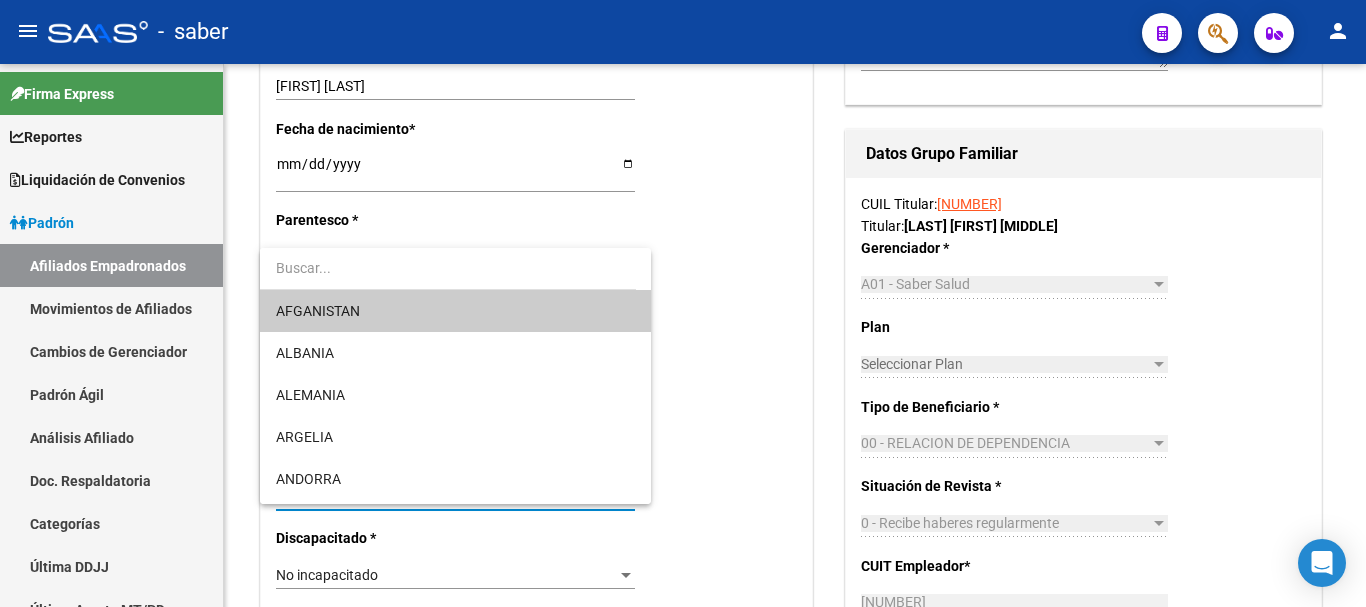 click at bounding box center [683, 303] 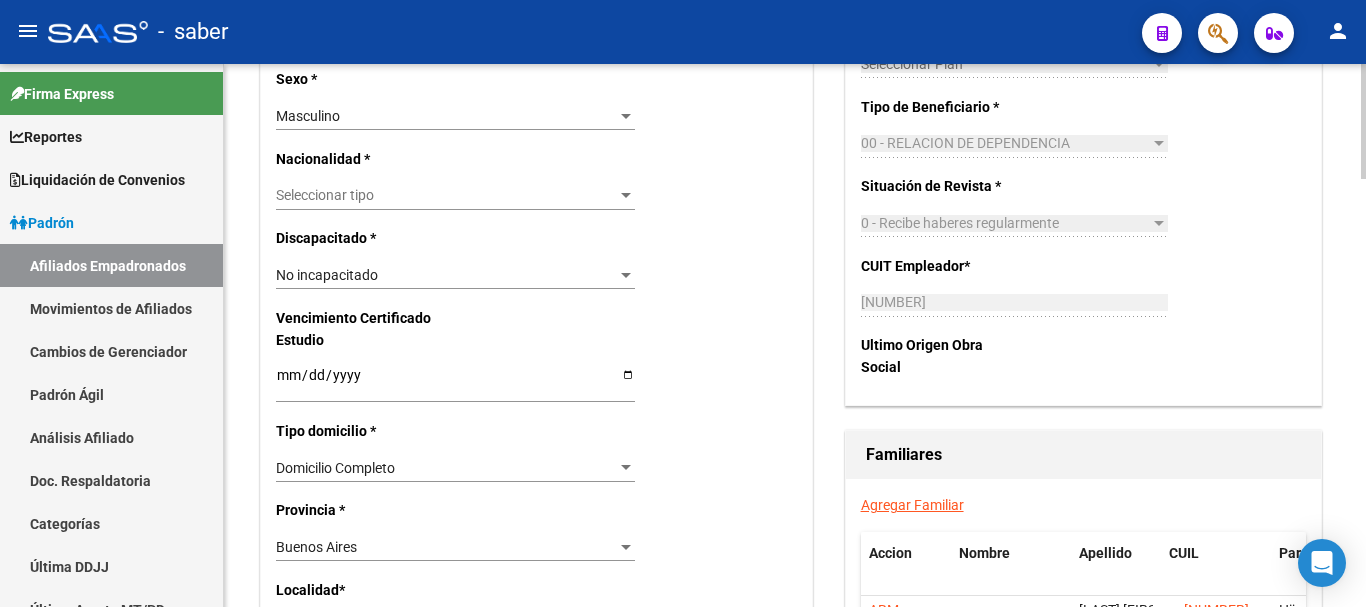 scroll, scrollTop: 1000, scrollLeft: 0, axis: vertical 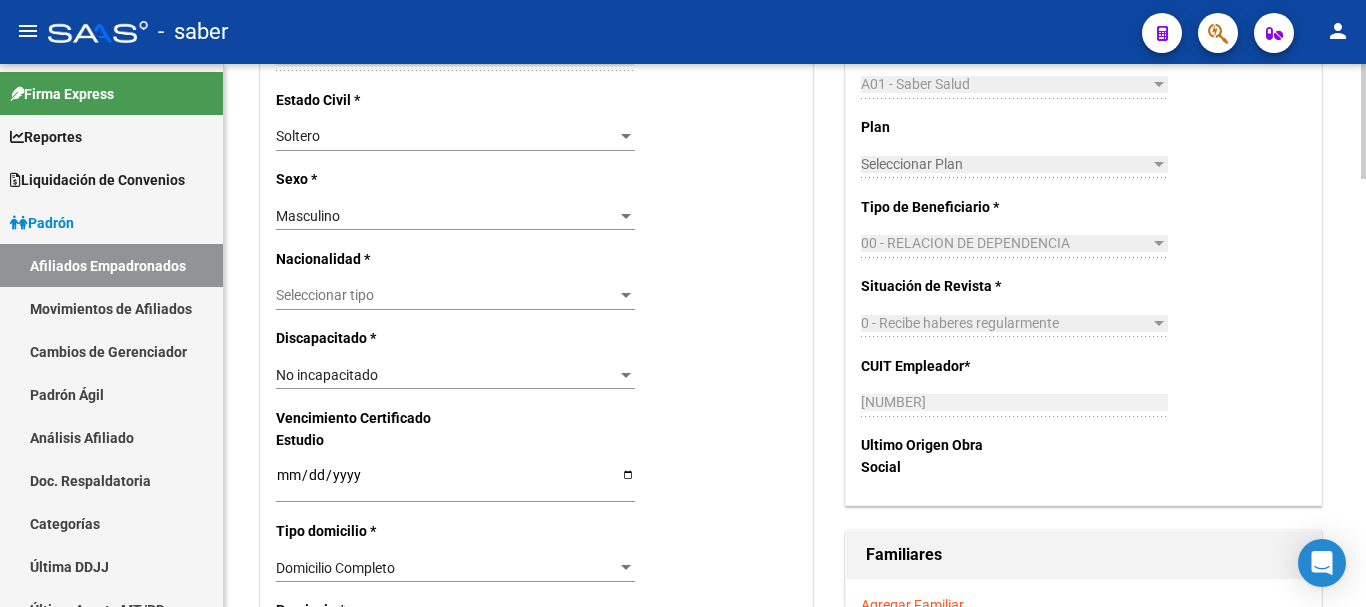 click at bounding box center (626, 136) 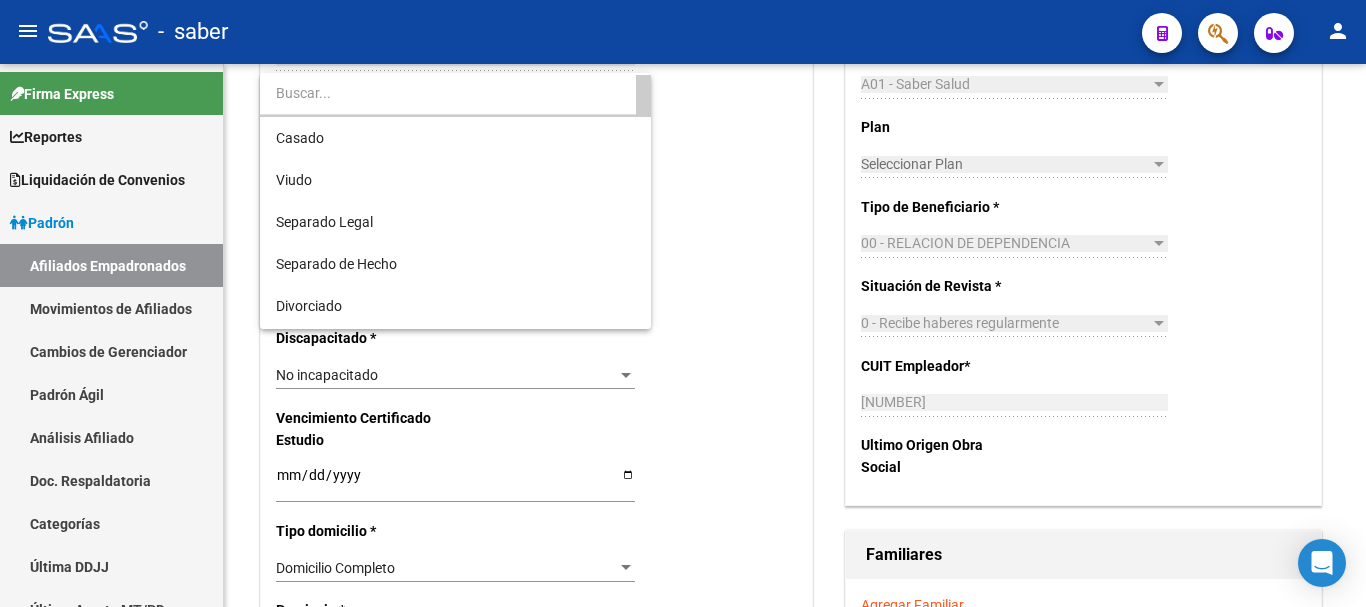 scroll, scrollTop: 80, scrollLeft: 0, axis: vertical 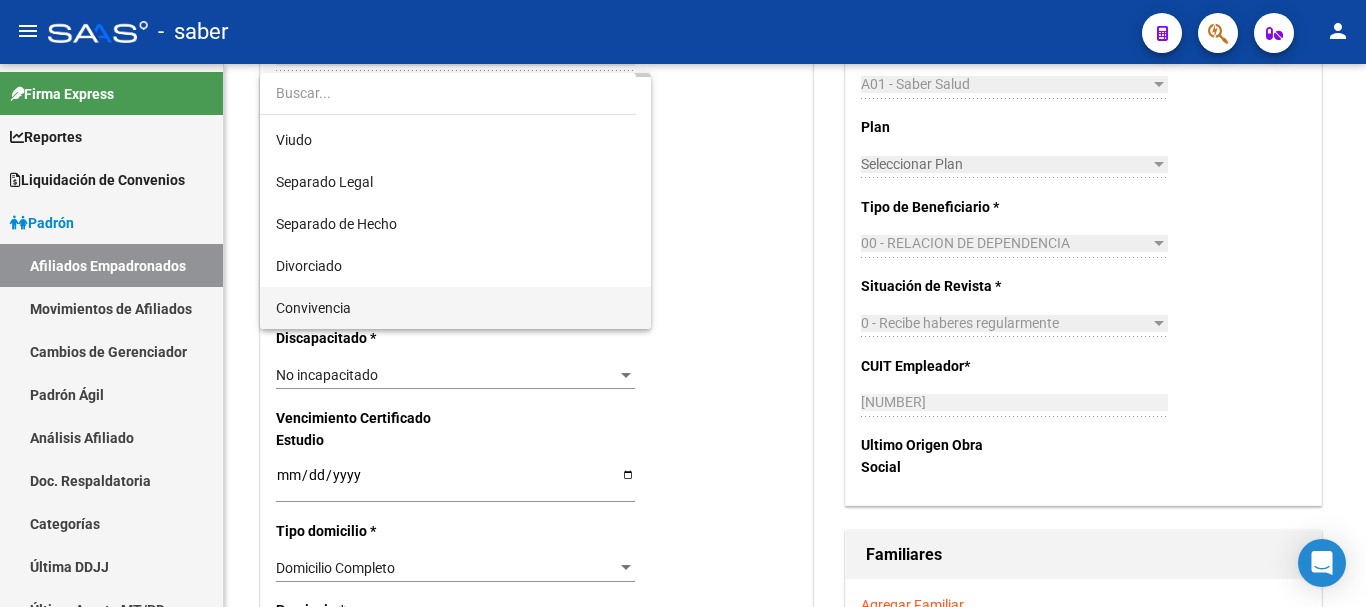 click on "Convivencia" at bounding box center [455, 308] 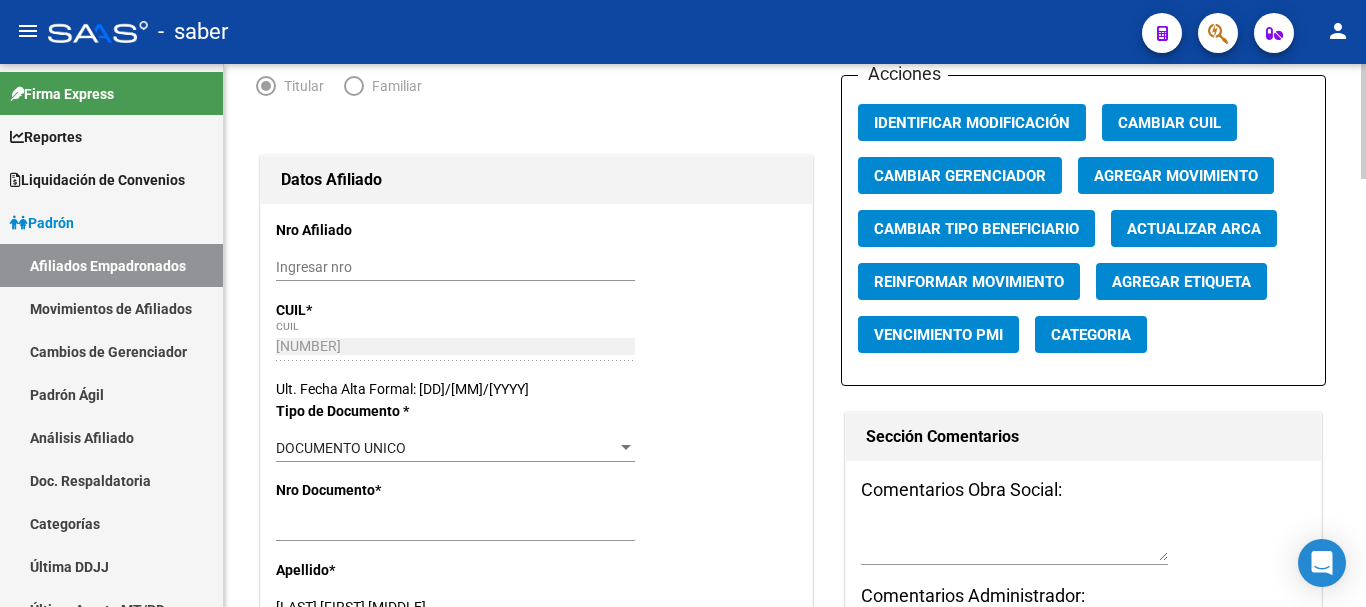 scroll, scrollTop: 0, scrollLeft: 0, axis: both 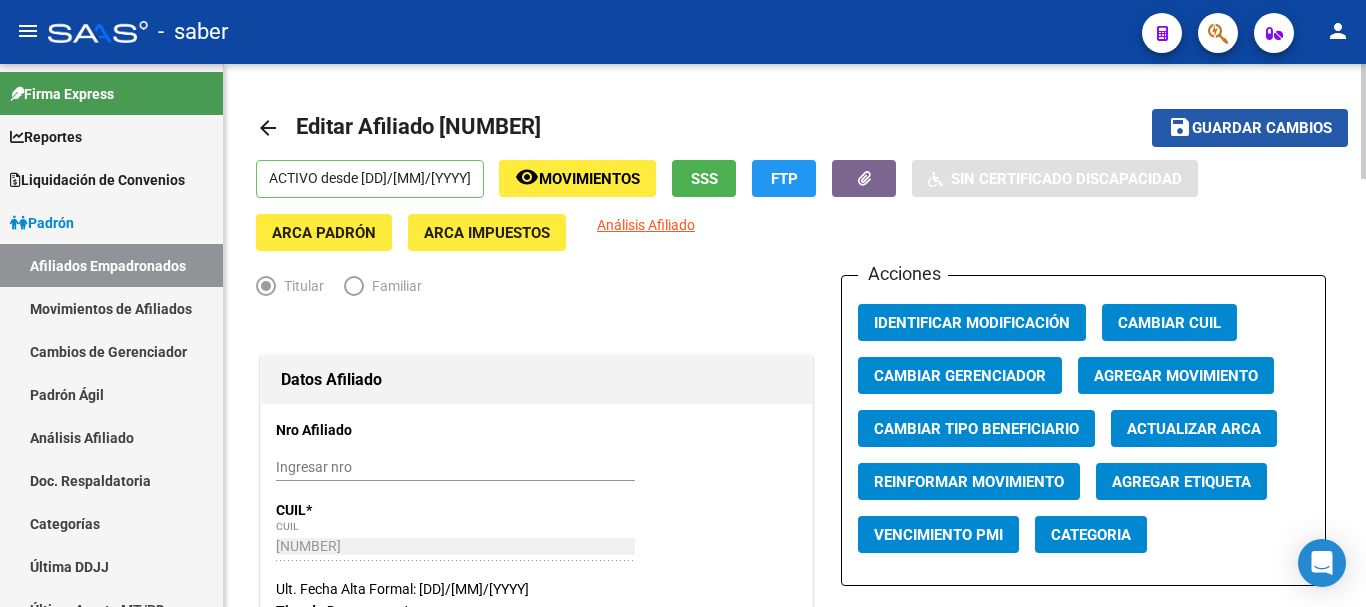 click on "Guardar cambios" 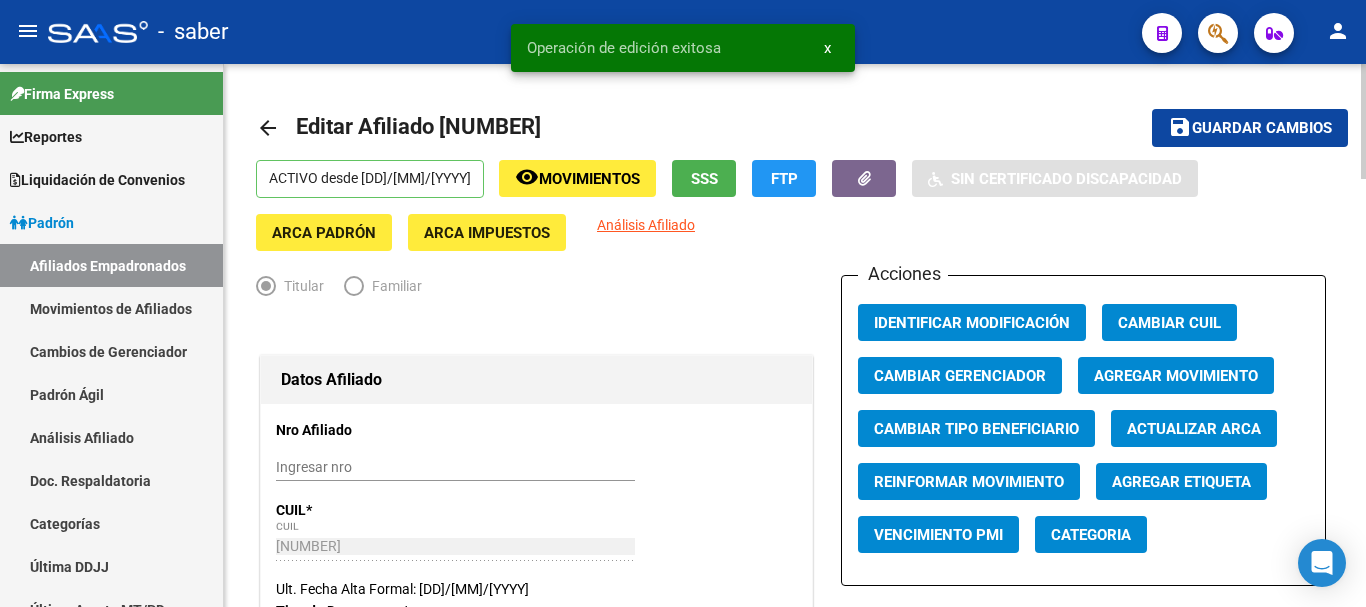 click on "Guardar cambios" 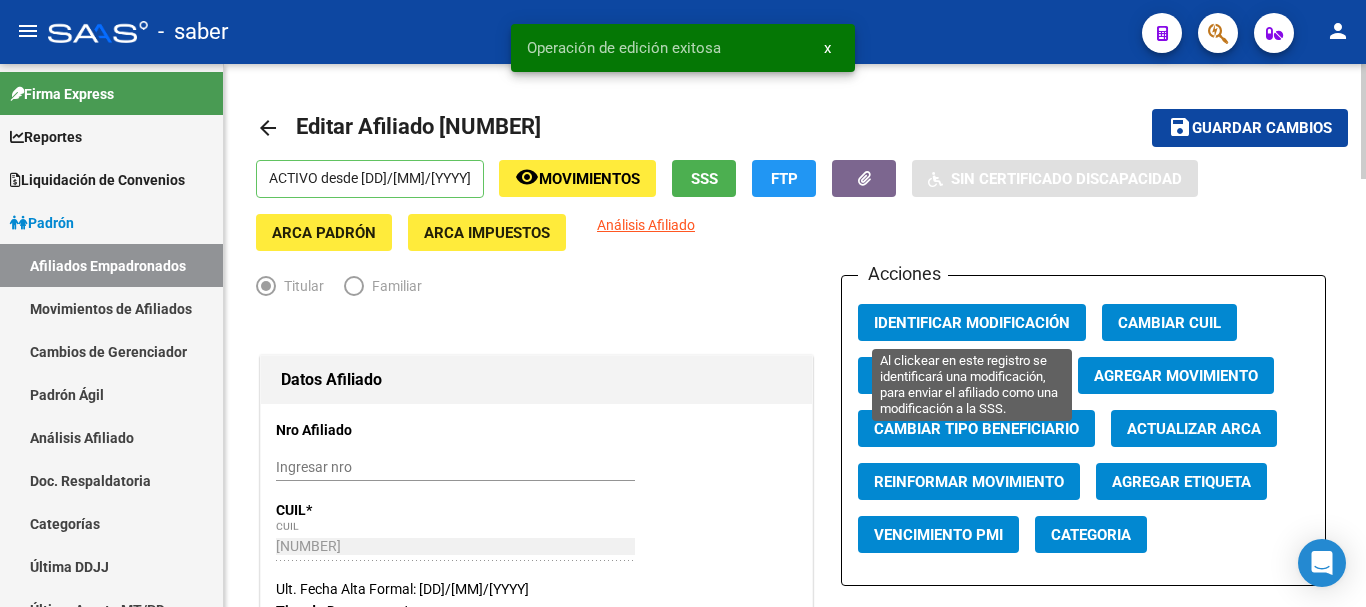 click on "Identificar Modificación" 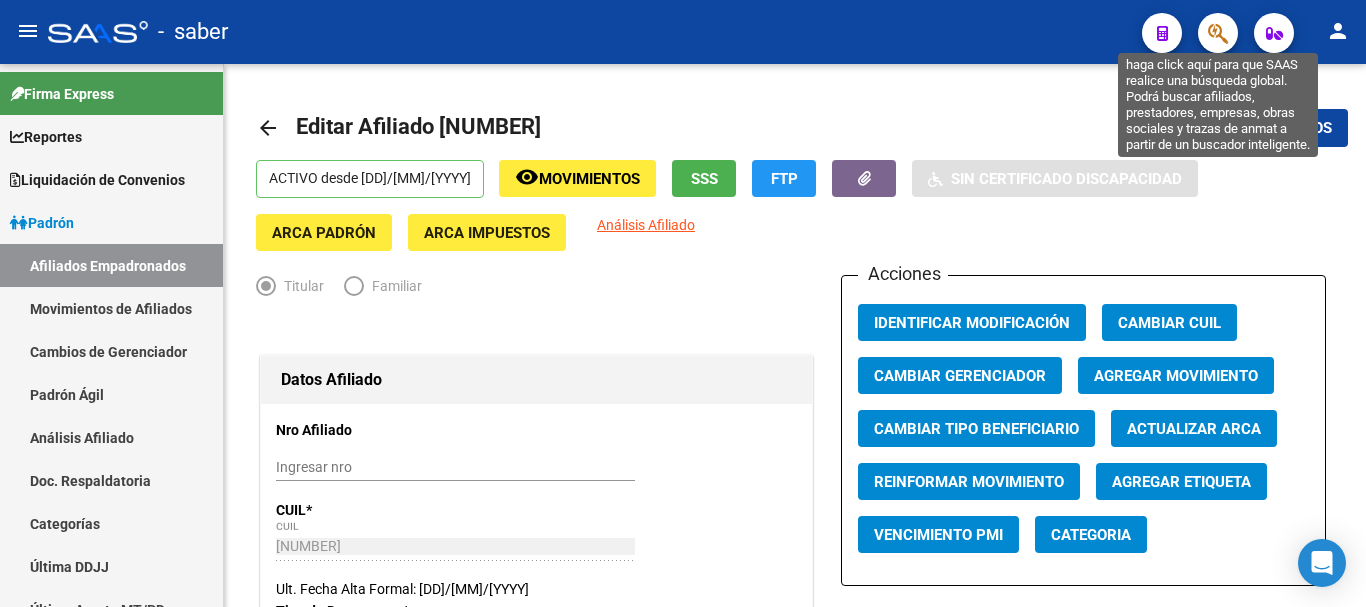 click 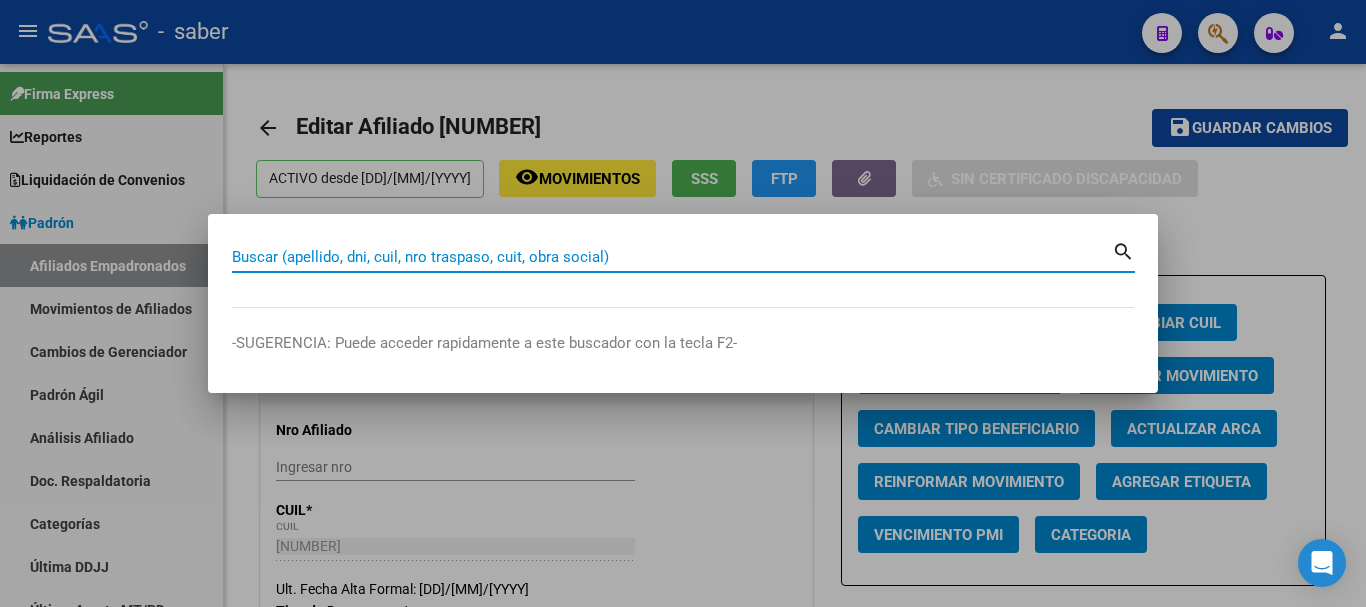 paste on "[NUMBER]" 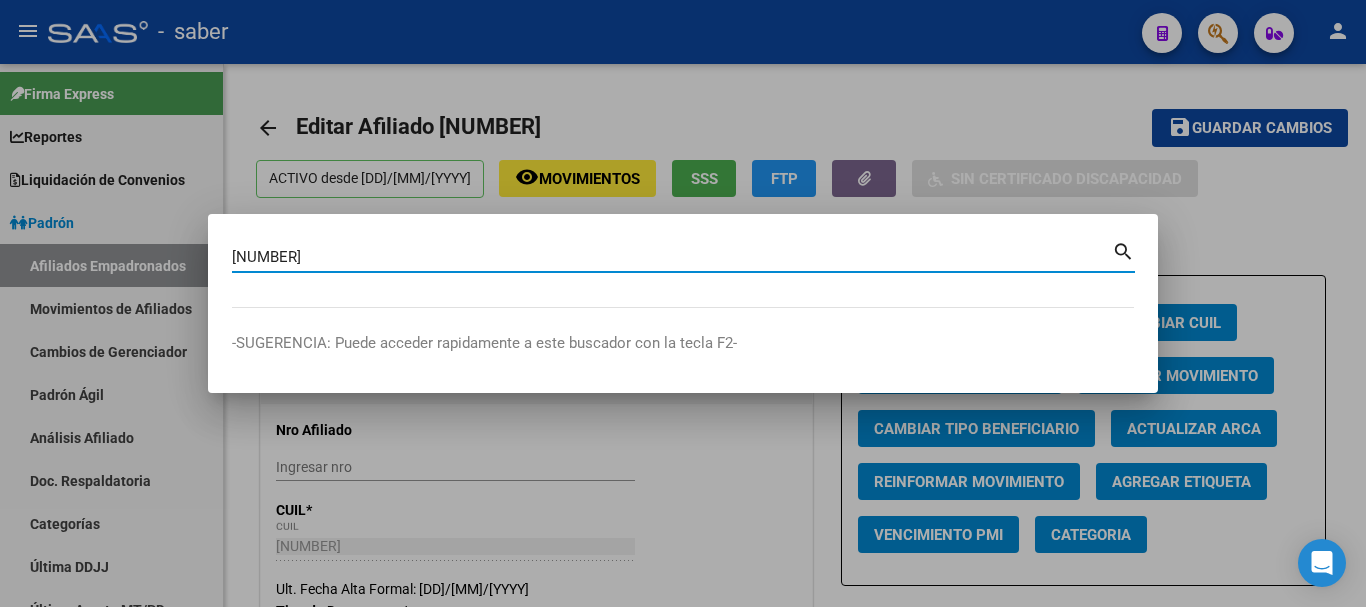 type on "[NUMBER]" 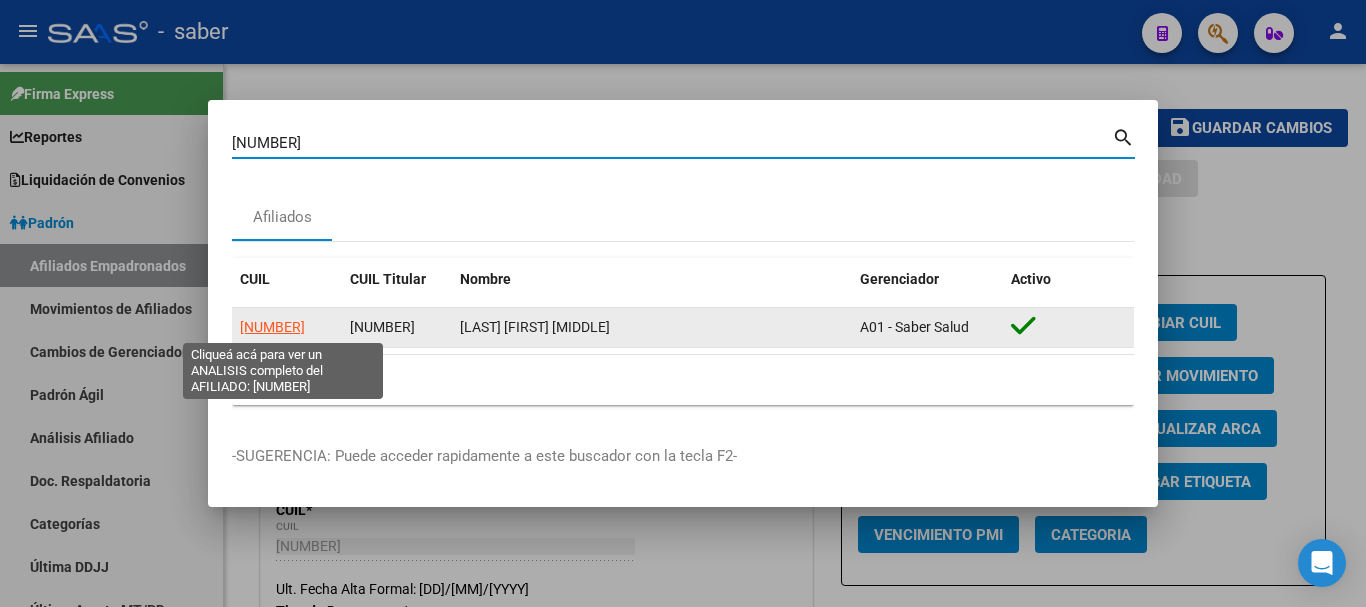 click on "[NUMBER]" 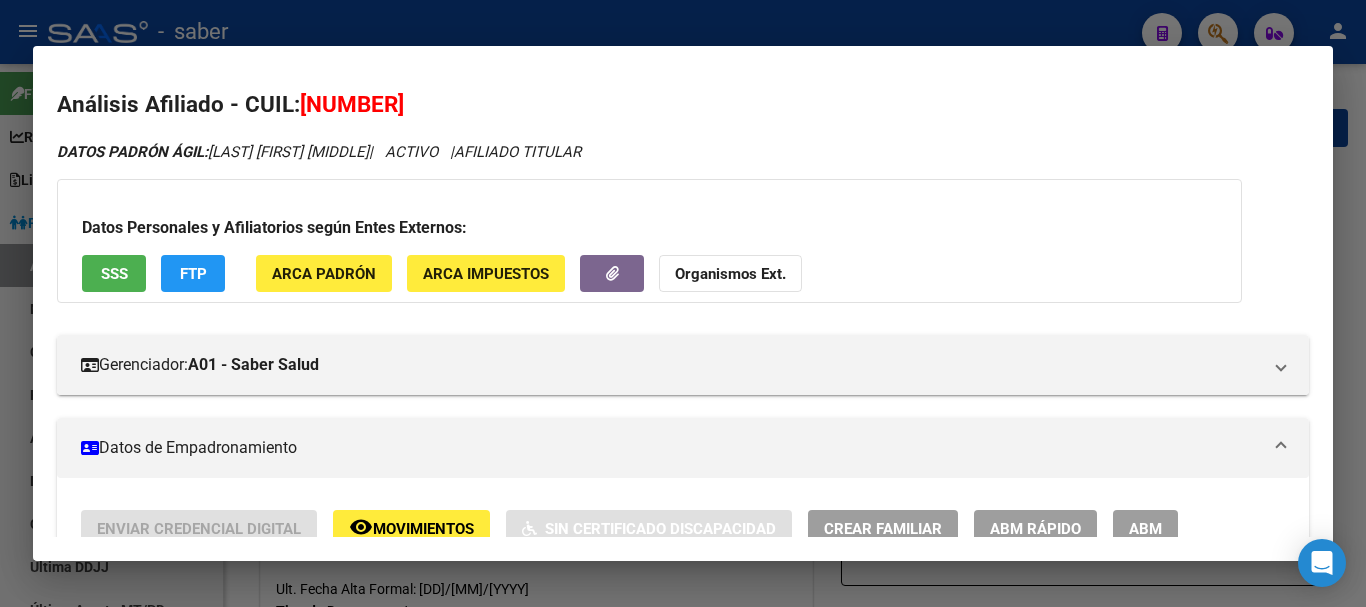 scroll, scrollTop: 300, scrollLeft: 0, axis: vertical 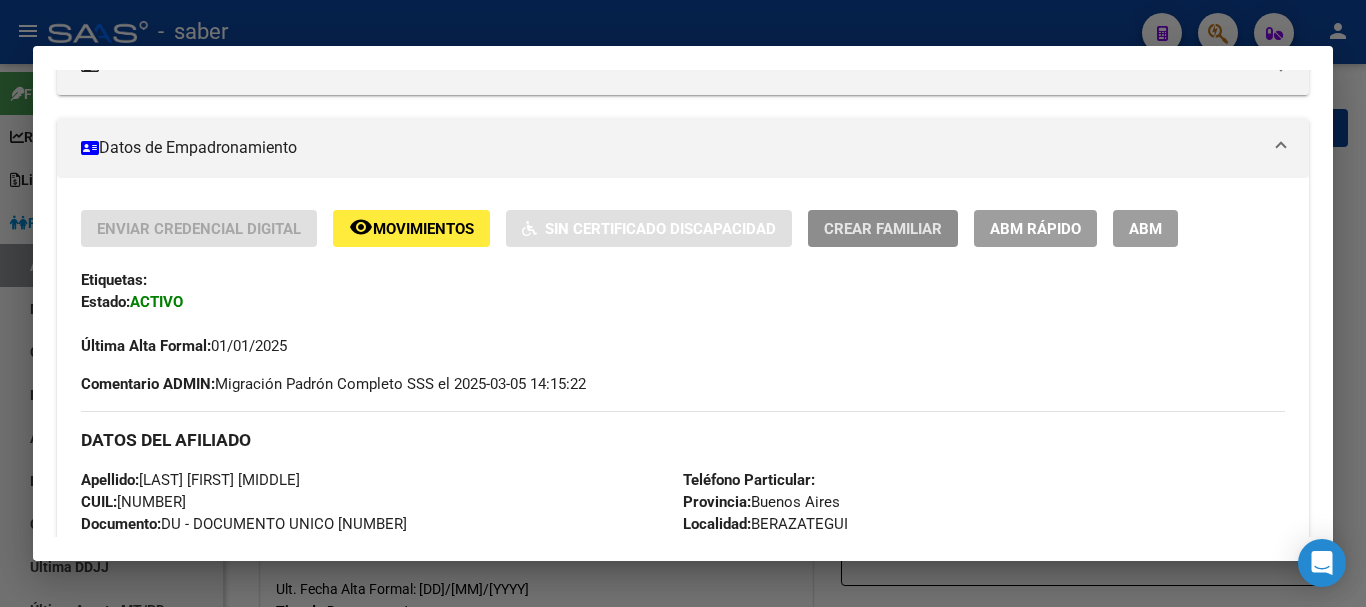 click on "Crear Familiar" at bounding box center [883, 229] 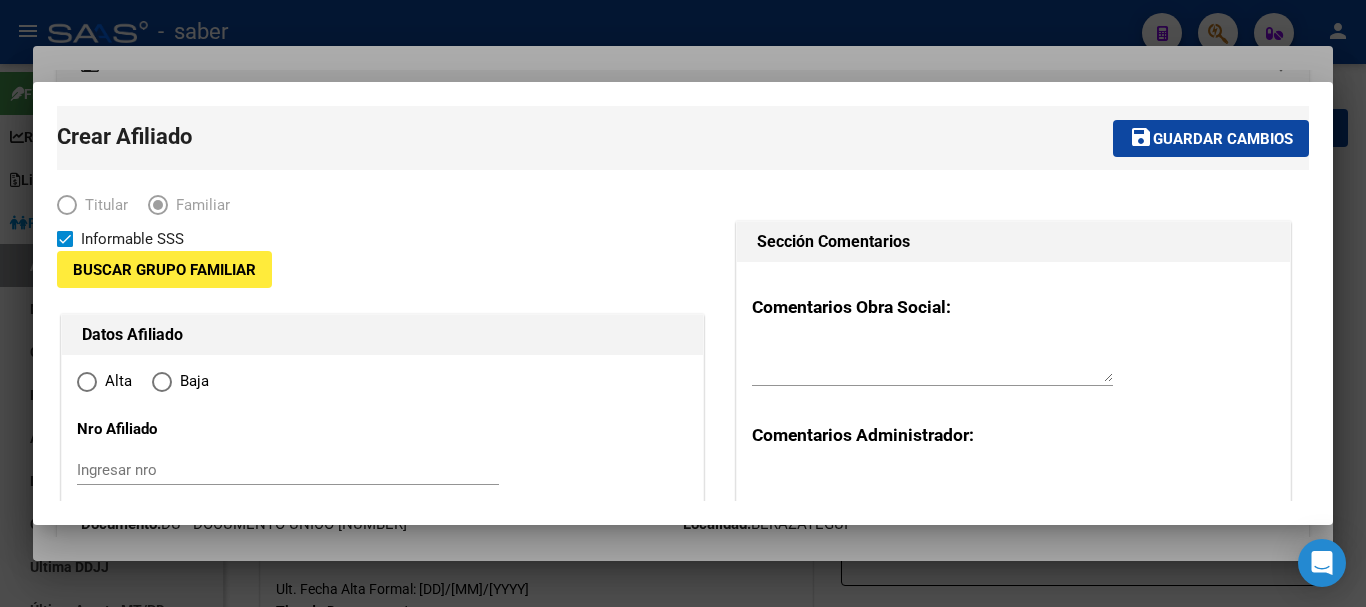 type on "[NUMBER]" 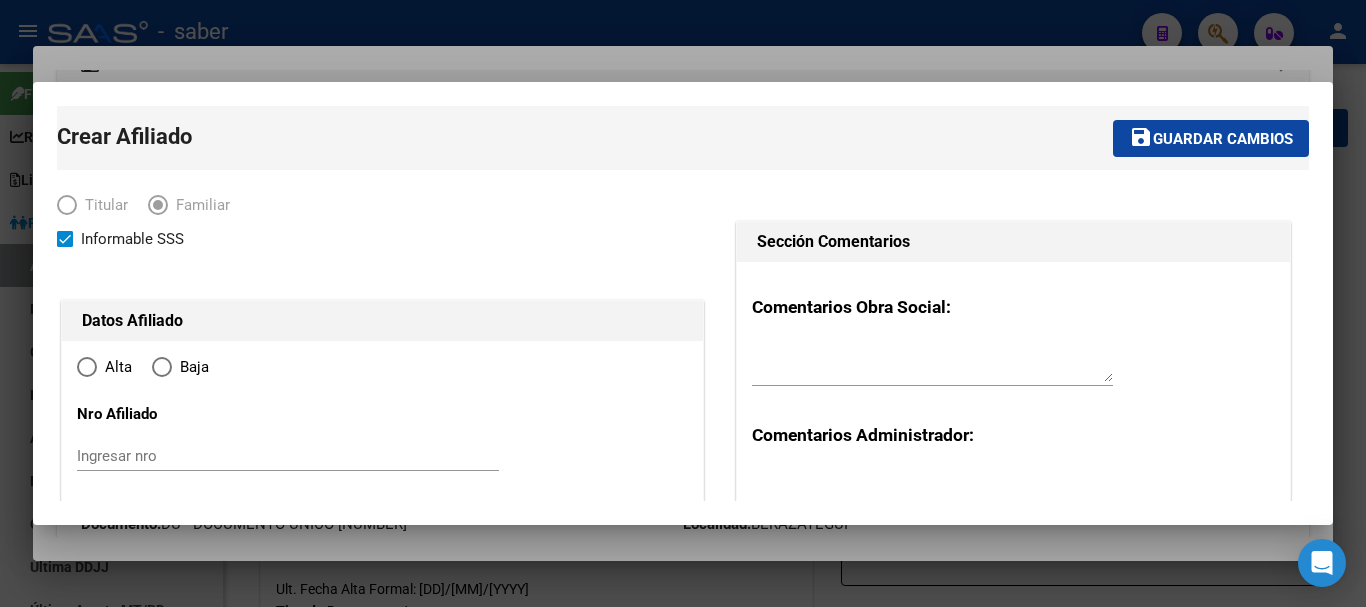 radio on "true" 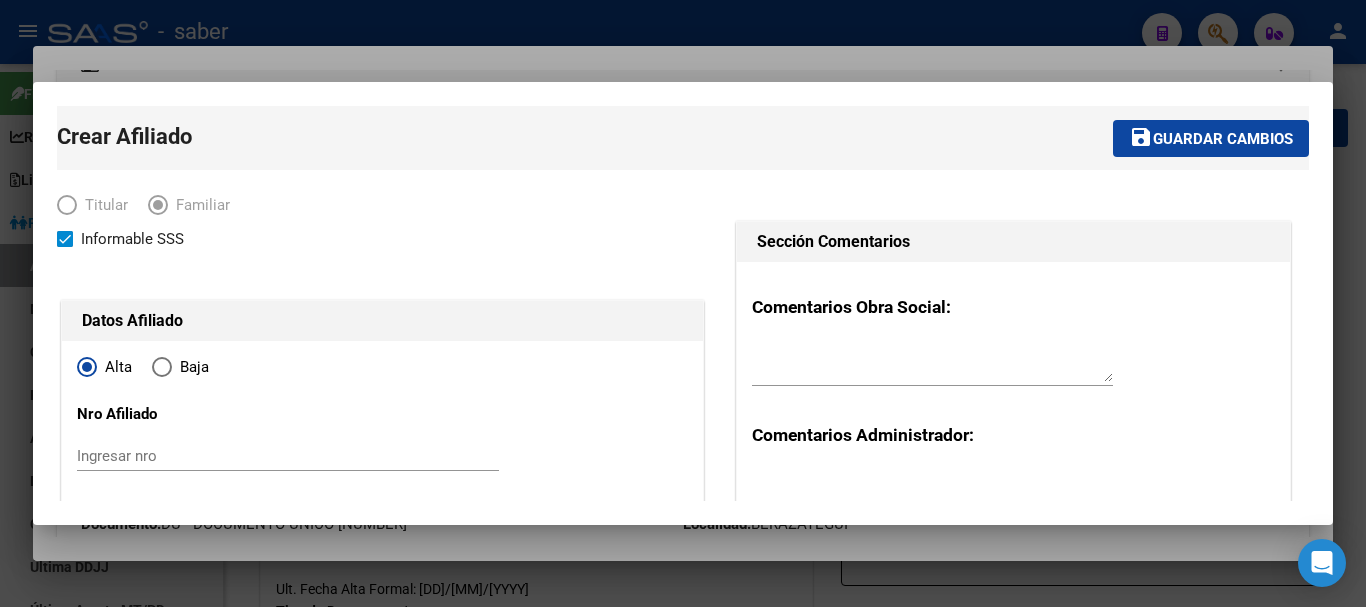 type on "[NUMBER]" 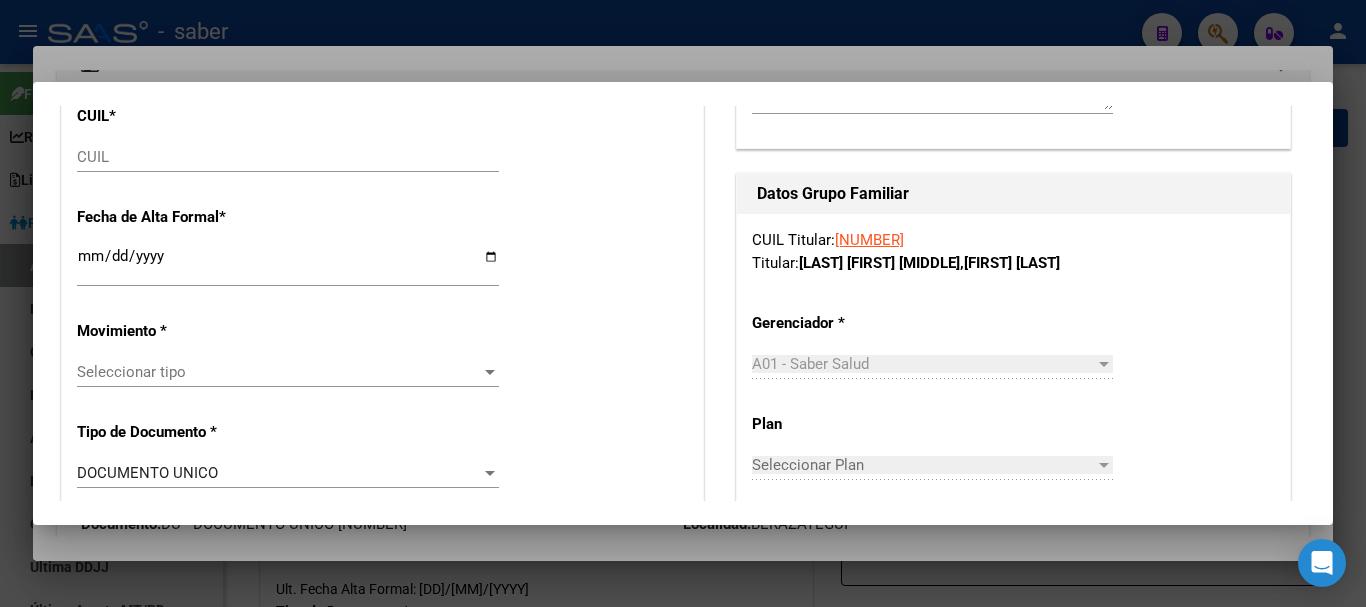 click on "CUIL" at bounding box center (288, 157) 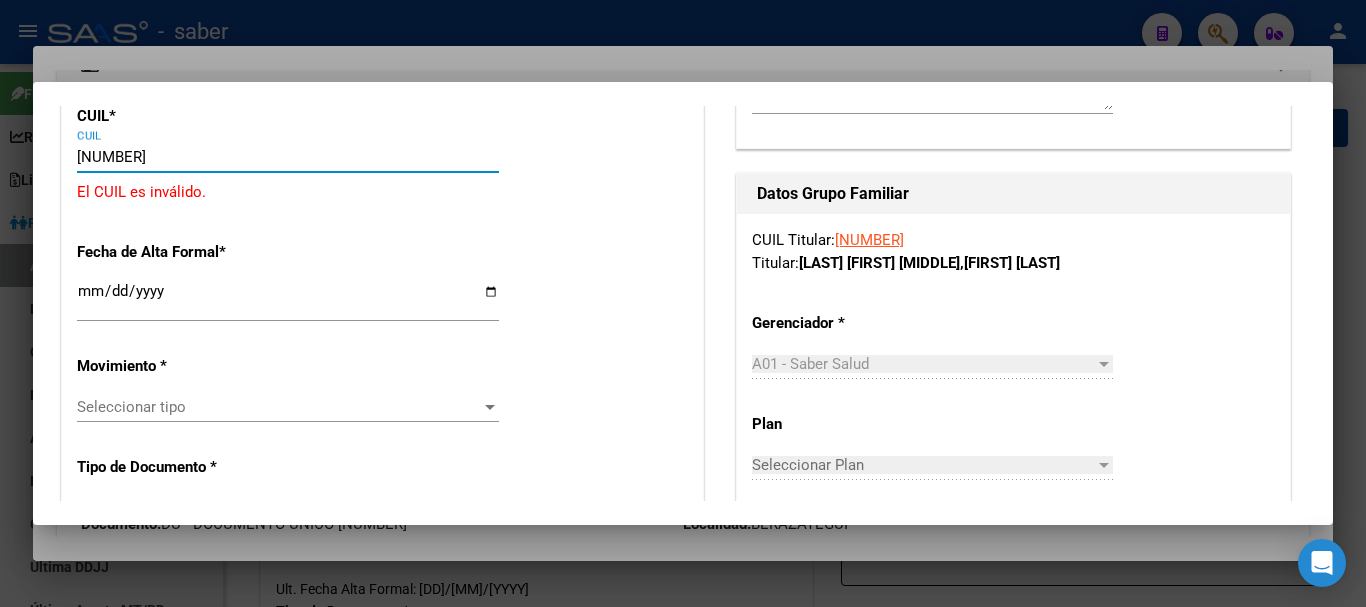 type on "[NUMBER]" 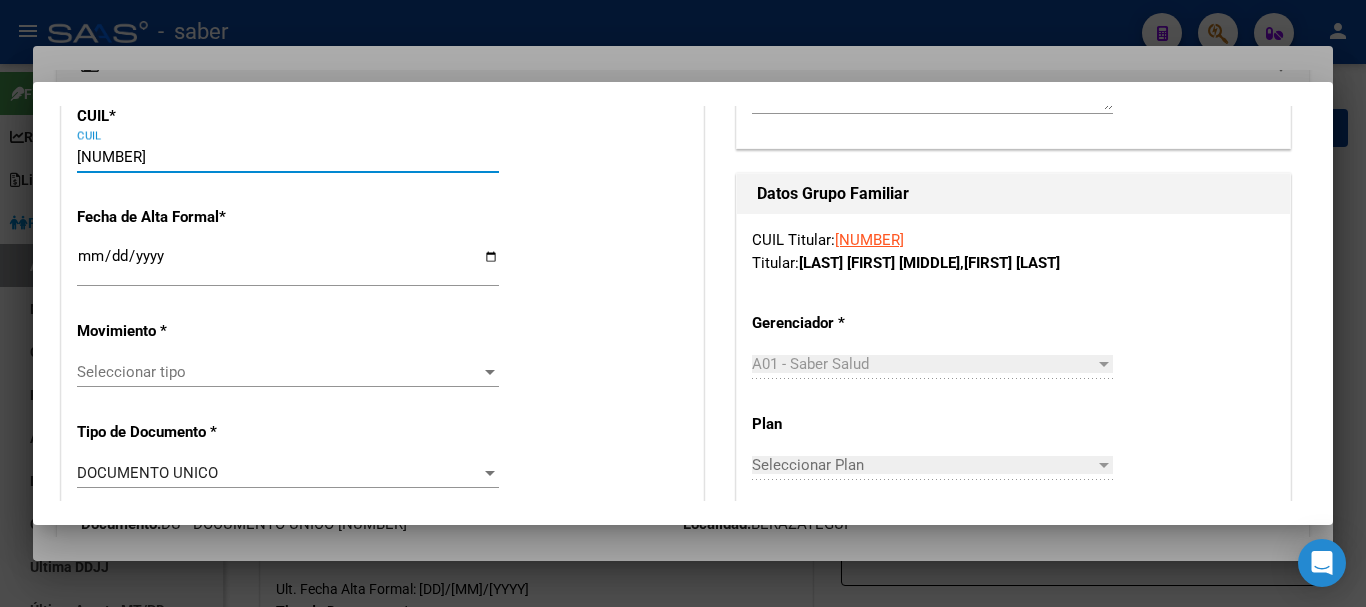 type on "[NUMBER]" 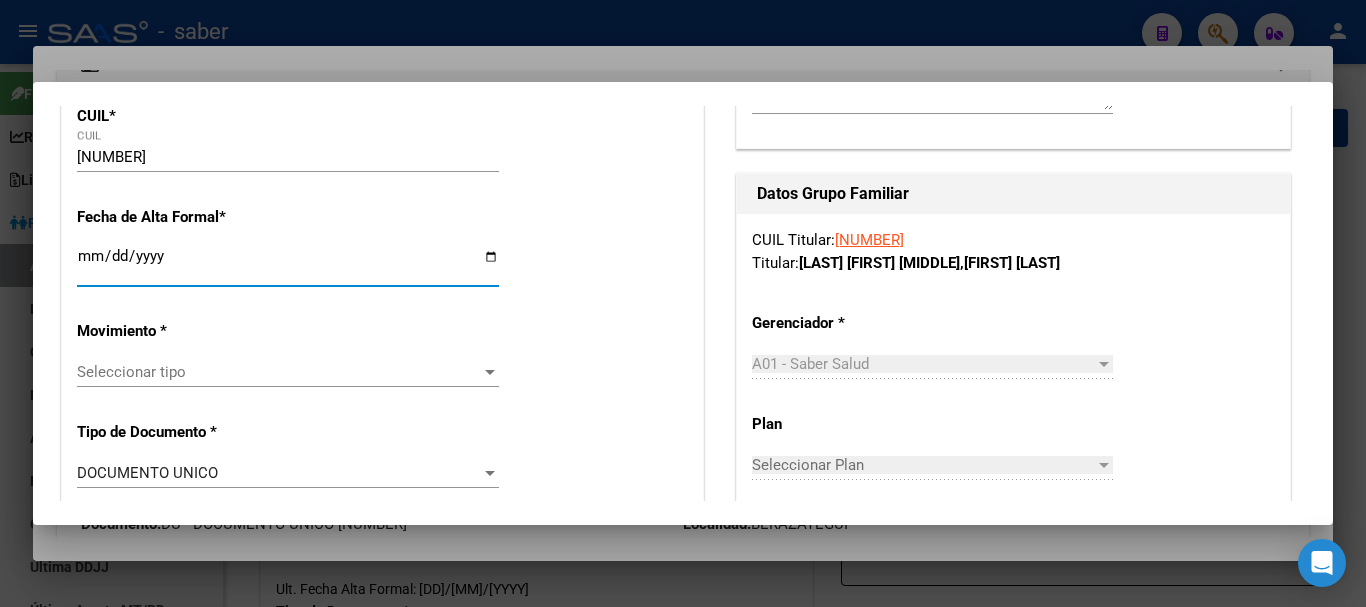 click on "Ingresar fecha" at bounding box center (288, 264) 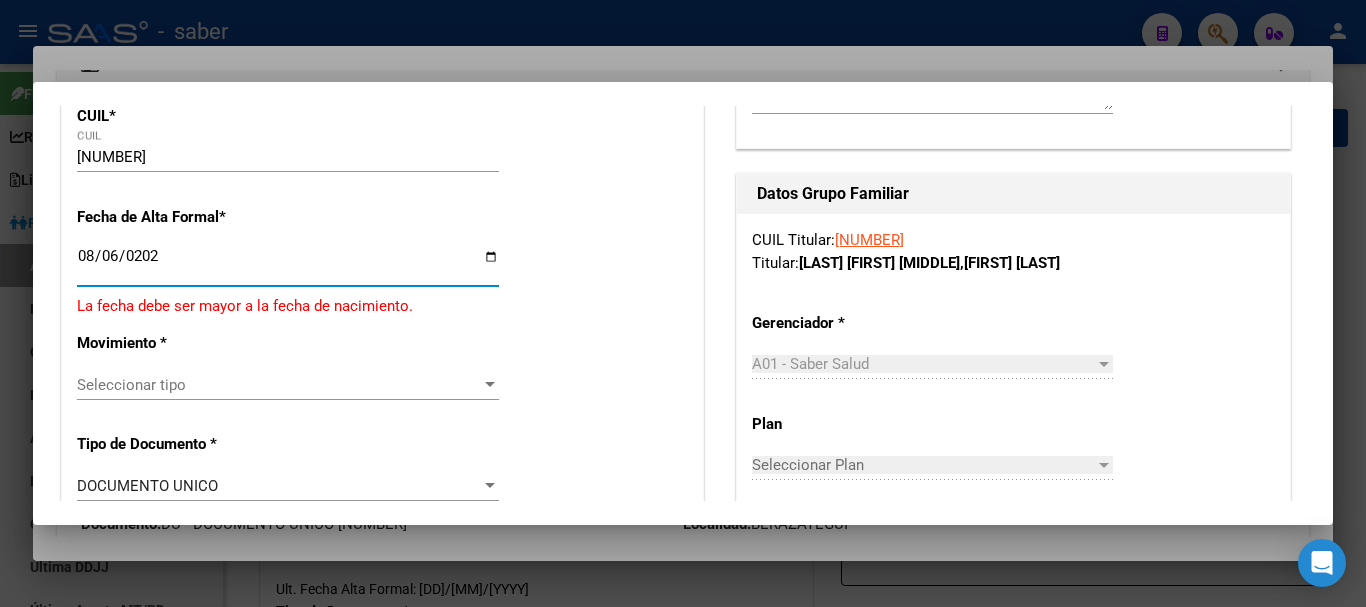 type on "2025-08-06" 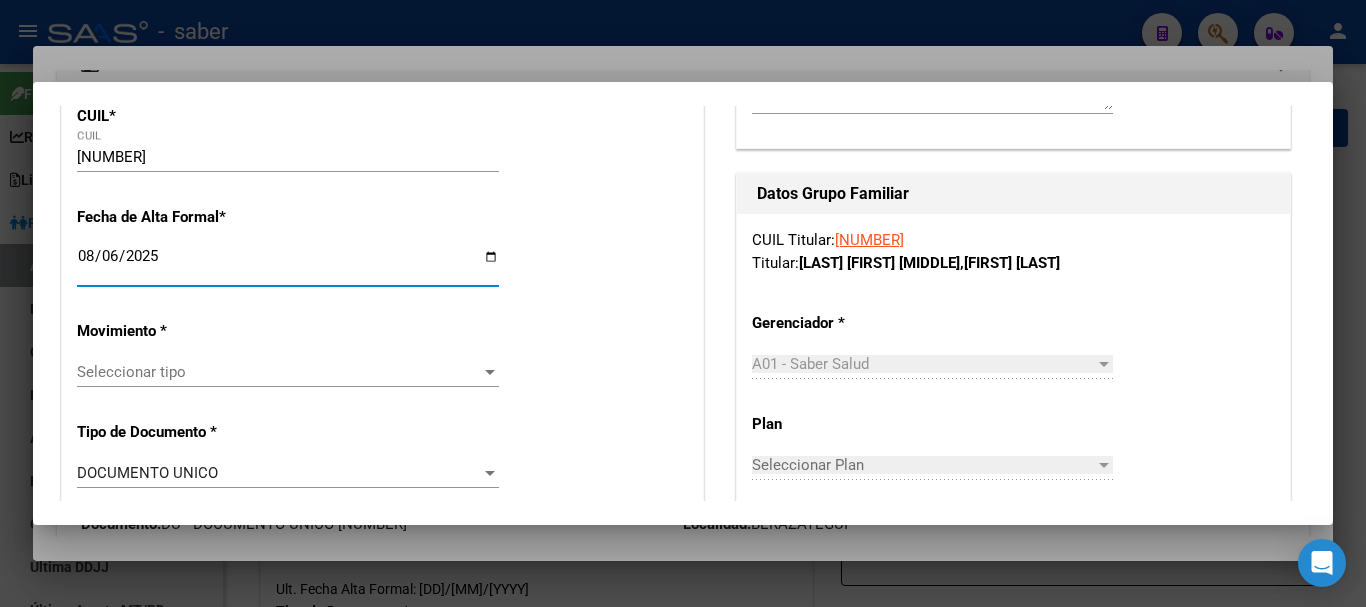 click on "Seleccionar tipo" at bounding box center [279, 372] 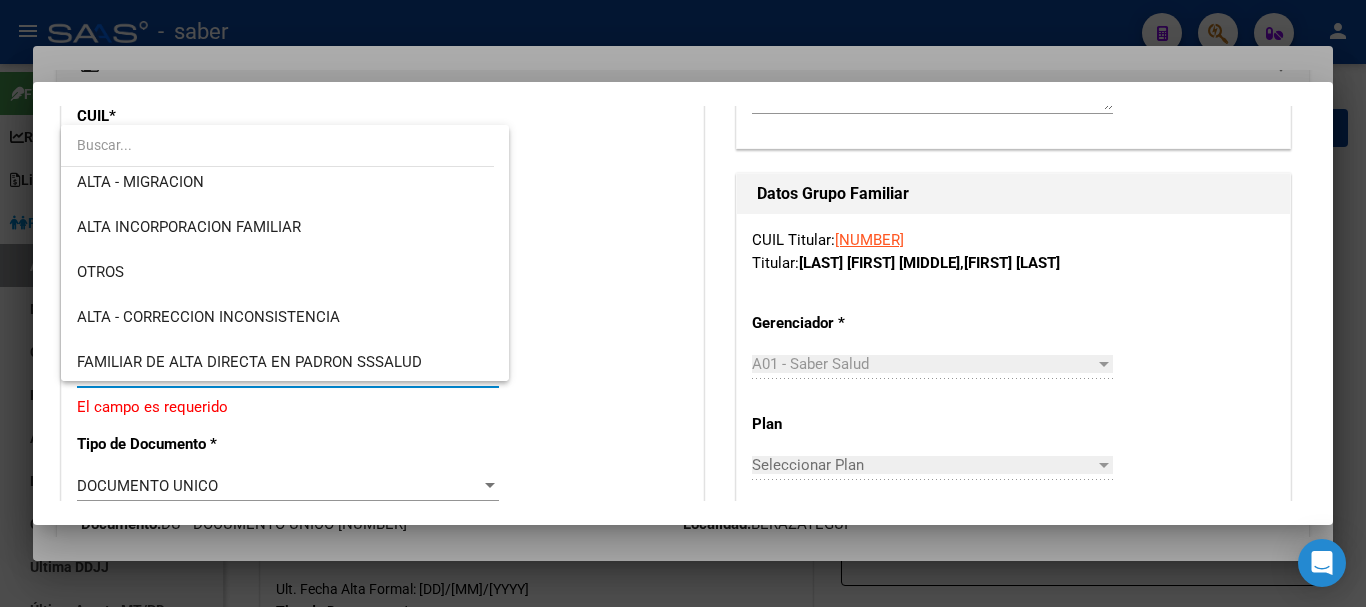 scroll, scrollTop: 320, scrollLeft: 0, axis: vertical 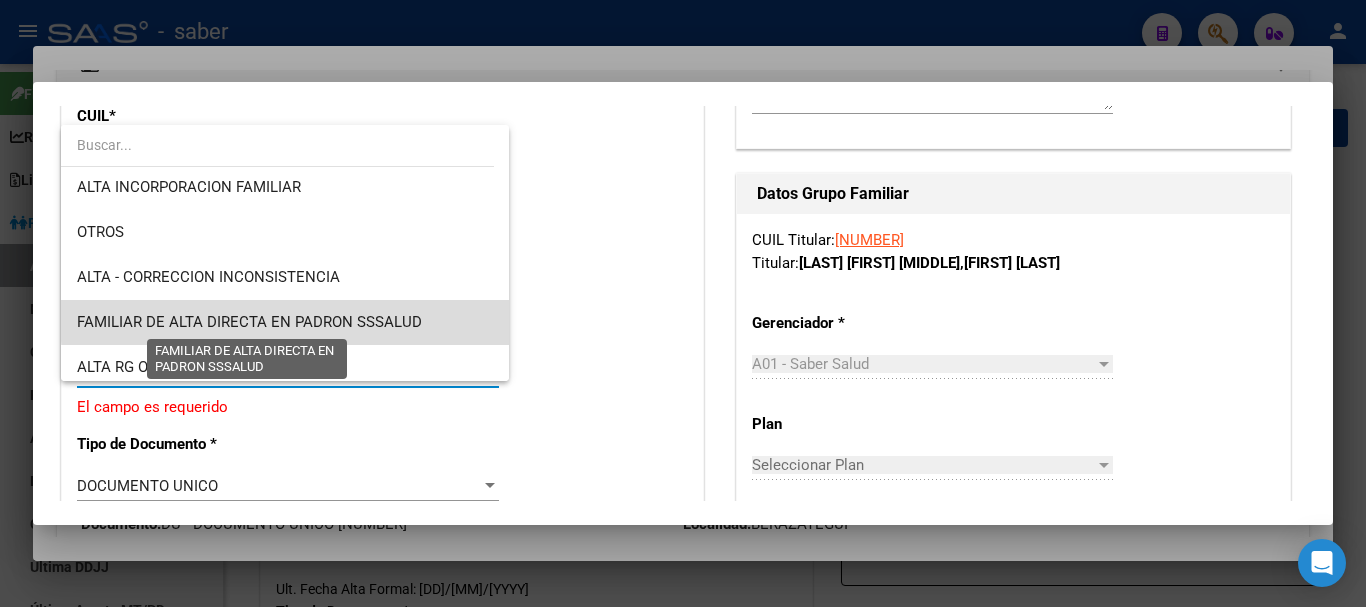 click on "FAMILIAR DE ALTA DIRECTA EN PADRON SSSALUD" at bounding box center [249, 322] 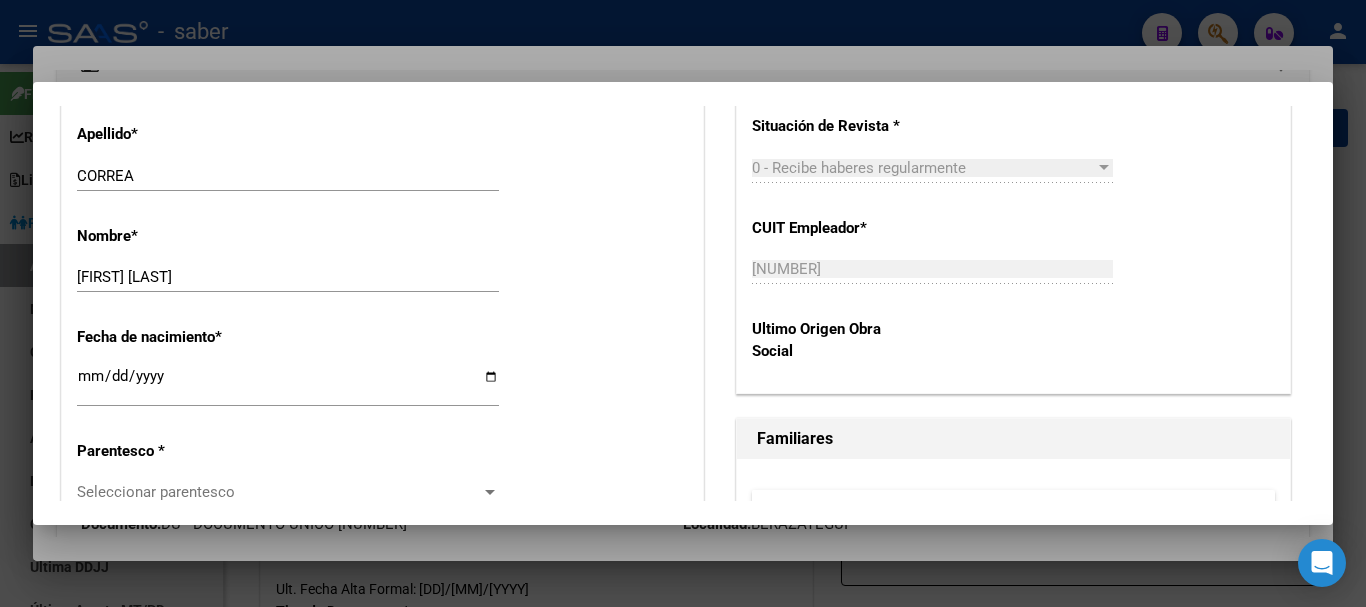 scroll, scrollTop: 1100, scrollLeft: 0, axis: vertical 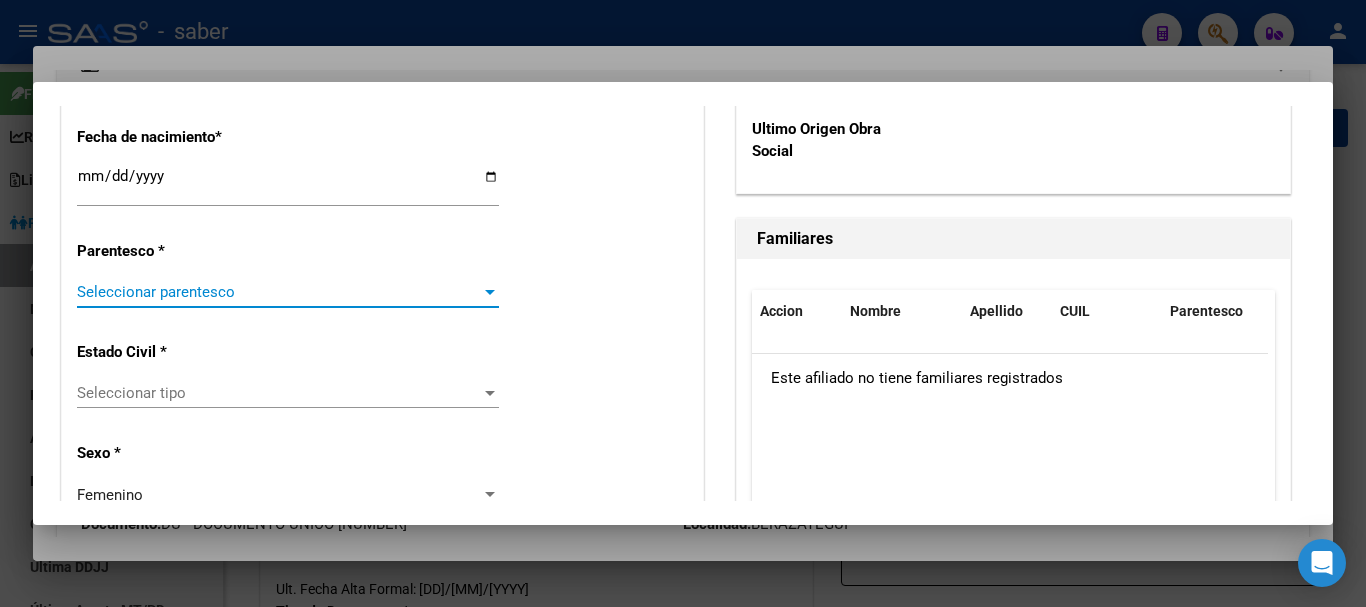 click at bounding box center (490, 292) 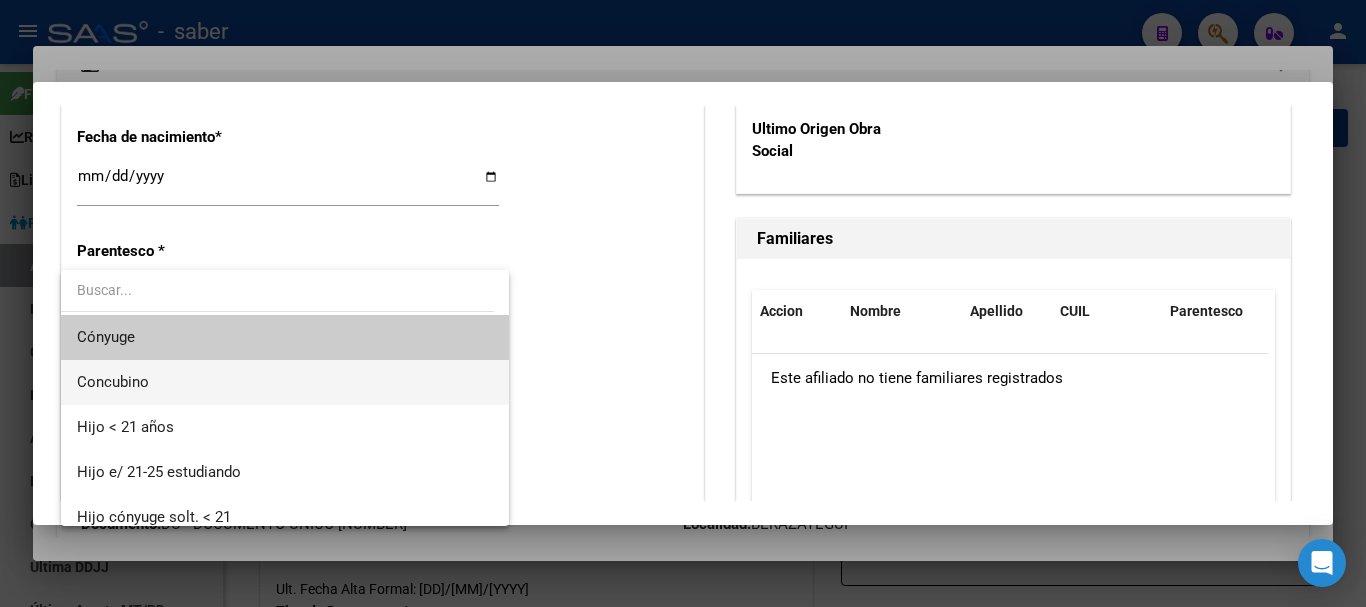 click on "Concubino" at bounding box center [285, 382] 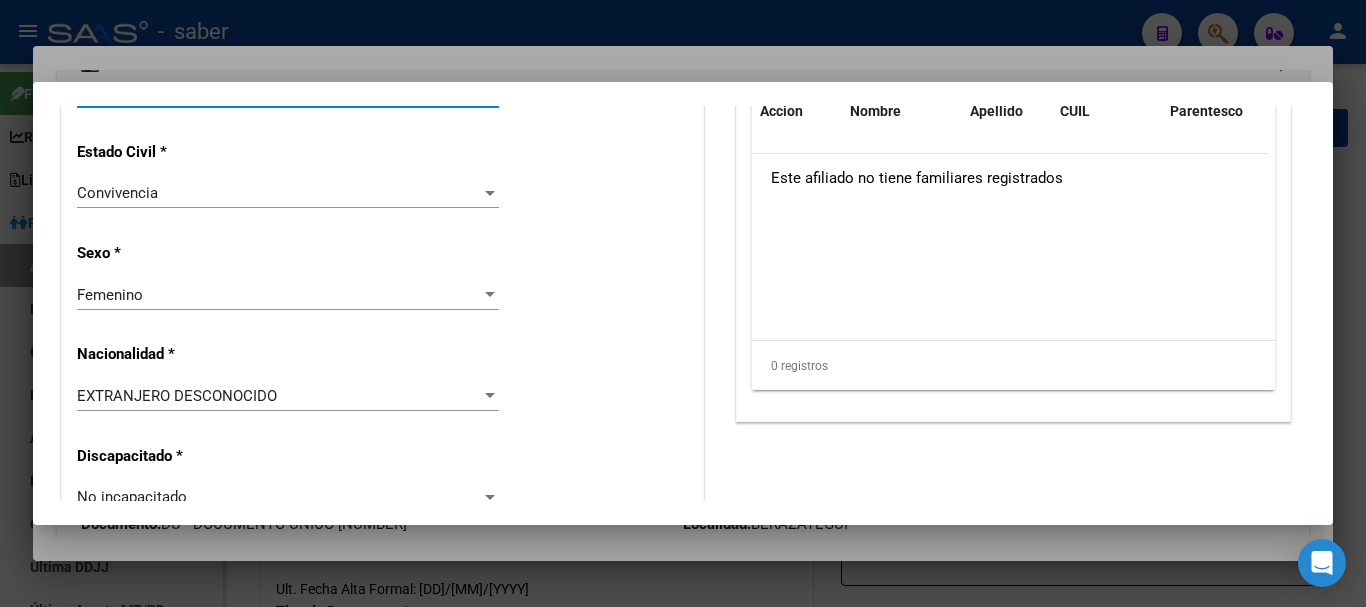 scroll, scrollTop: 1400, scrollLeft: 0, axis: vertical 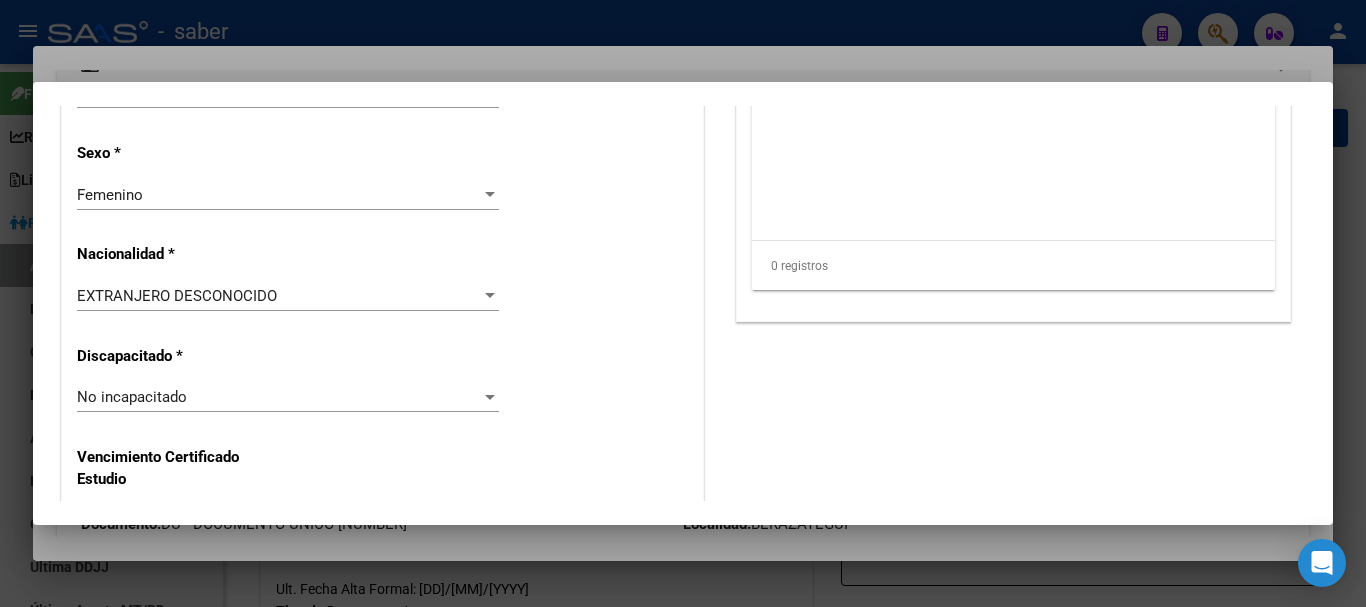 click on "EXTRANJERO DESCONOCIDO" at bounding box center (177, 296) 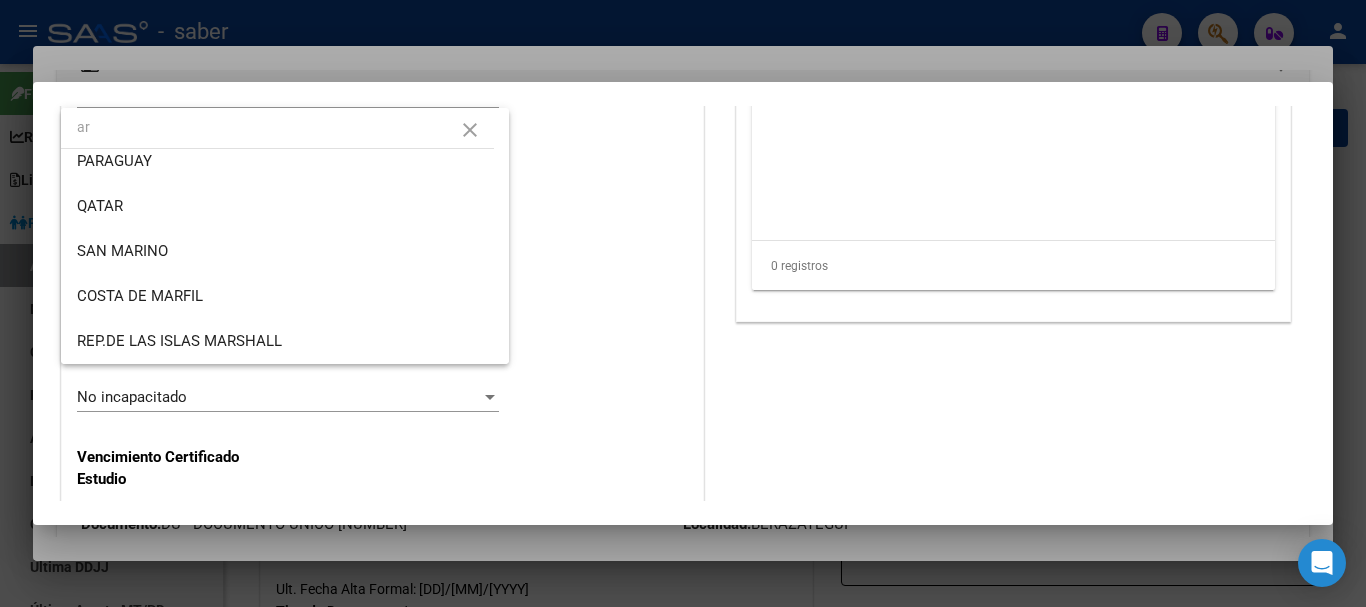 scroll, scrollTop: 0, scrollLeft: 0, axis: both 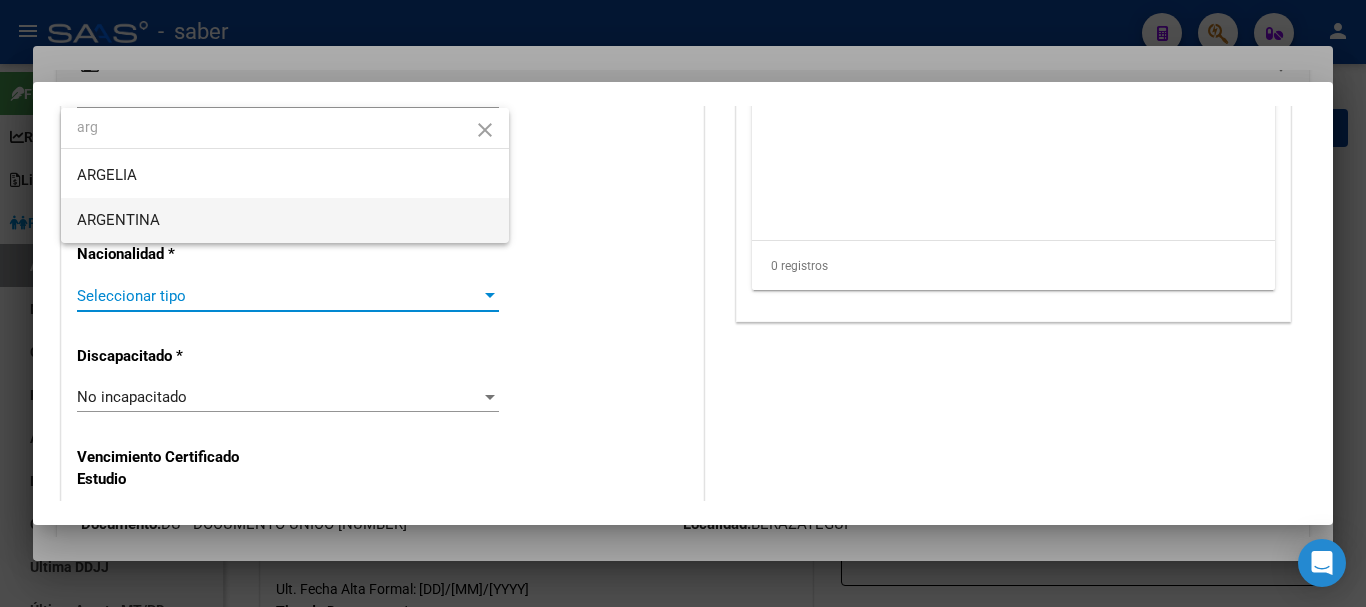 type on "arg" 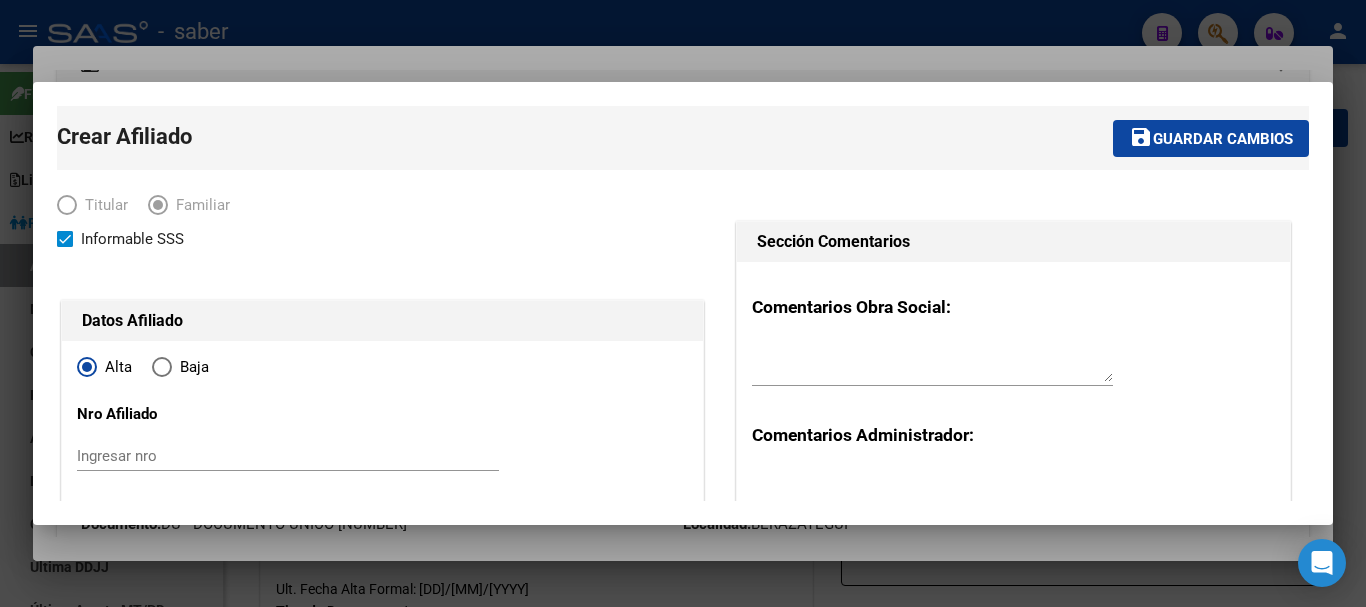 scroll, scrollTop: 0, scrollLeft: 0, axis: both 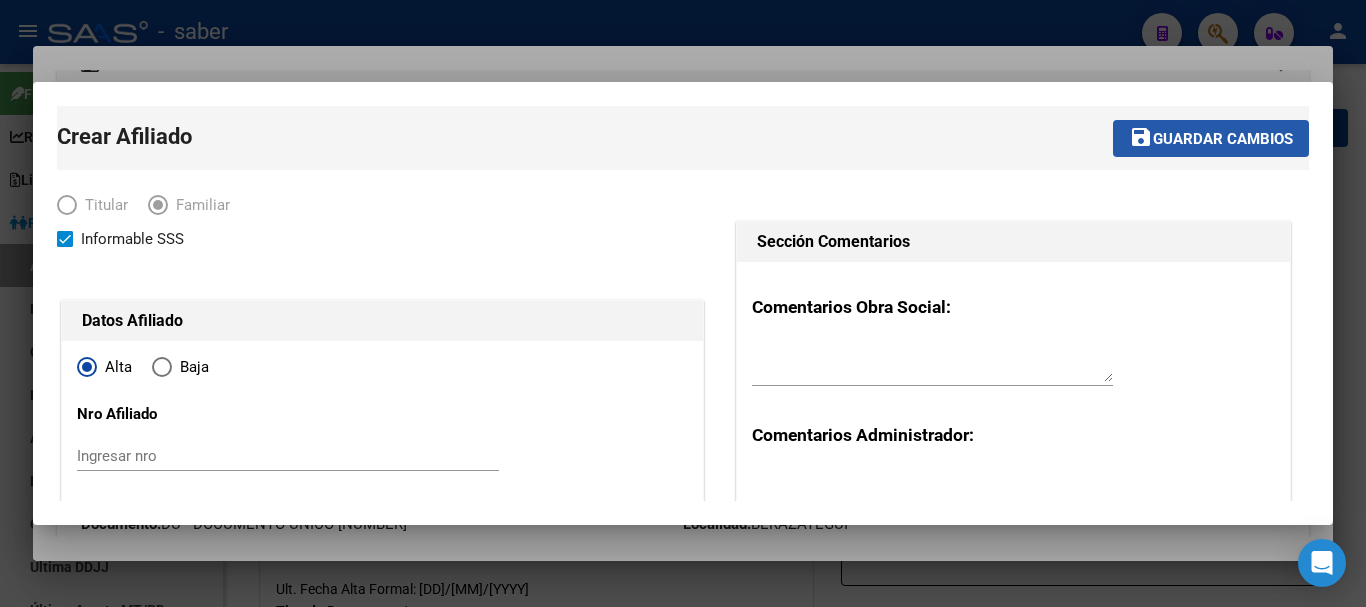 click on "Guardar cambios" at bounding box center (1223, 139) 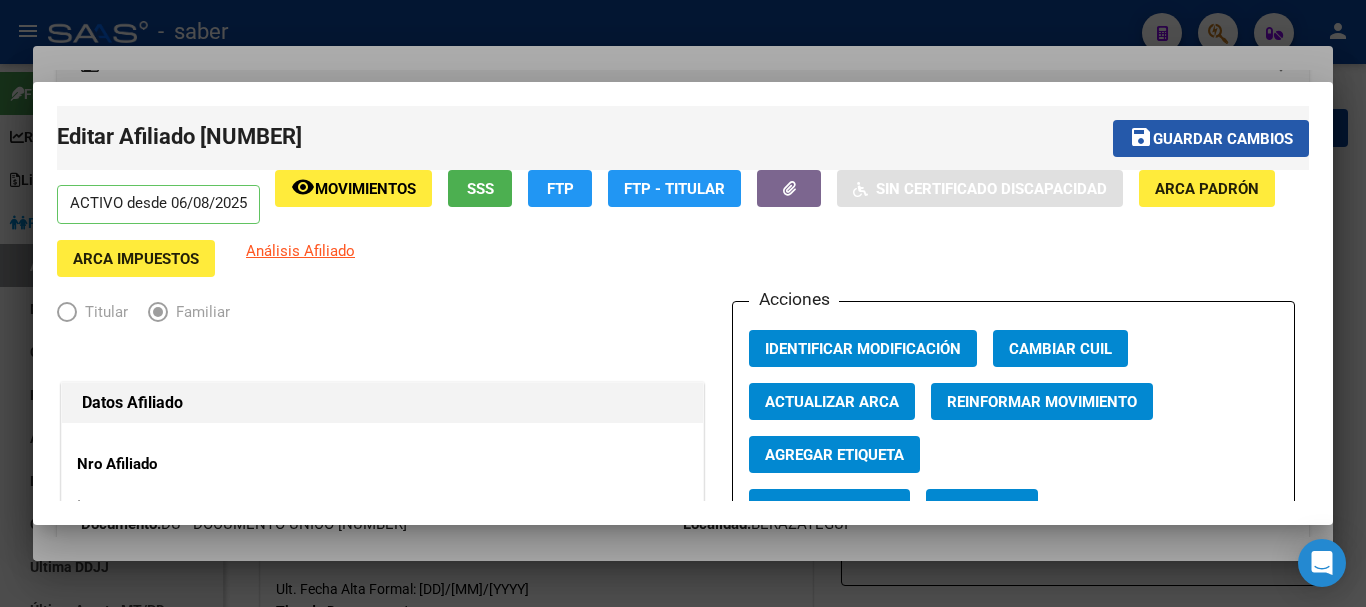 click on "Guardar cambios" at bounding box center (1223, 139) 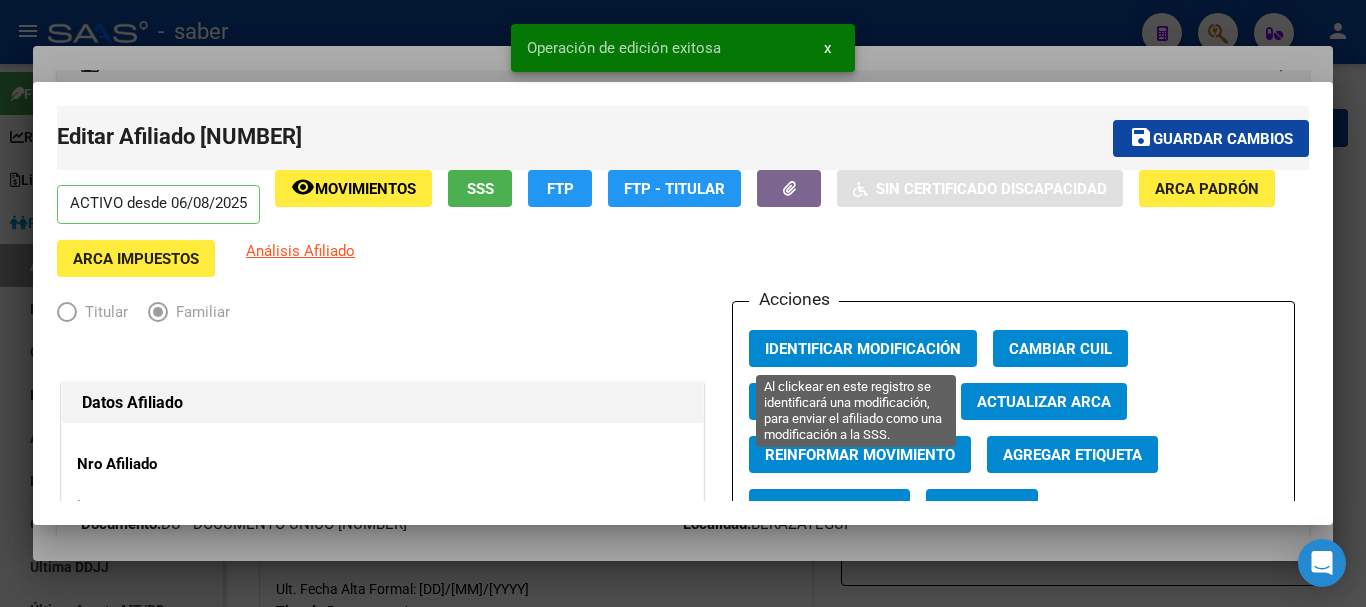 click on "Identificar Modificación" at bounding box center (863, 349) 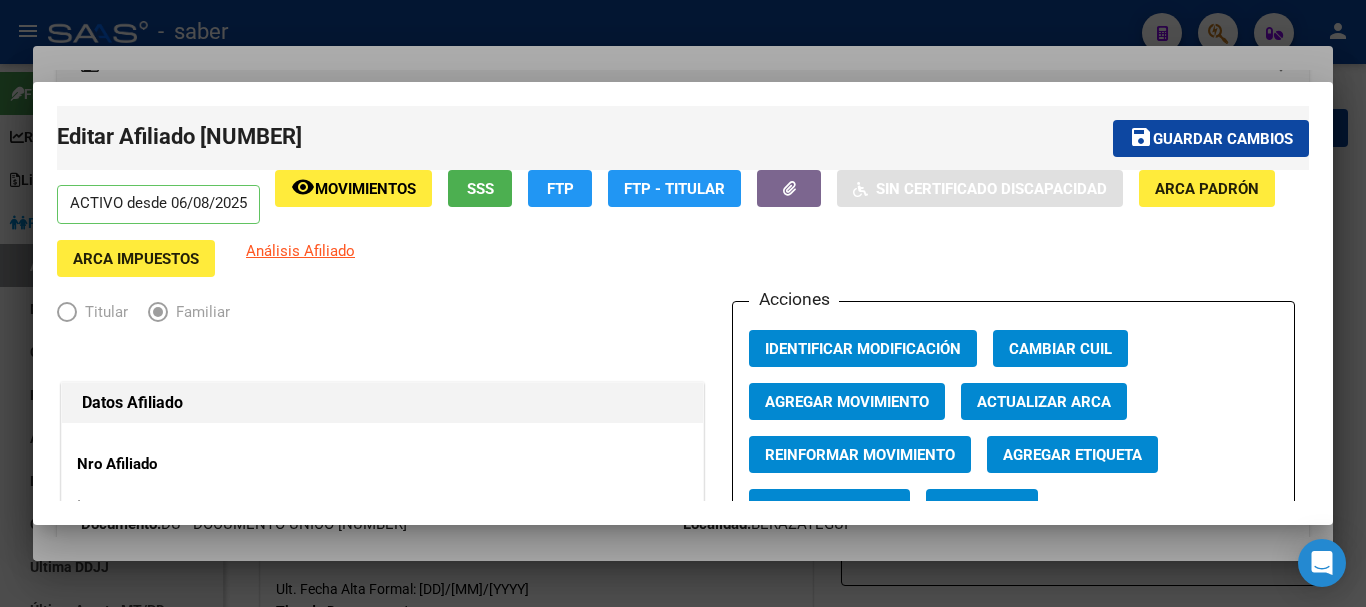 click at bounding box center [683, 303] 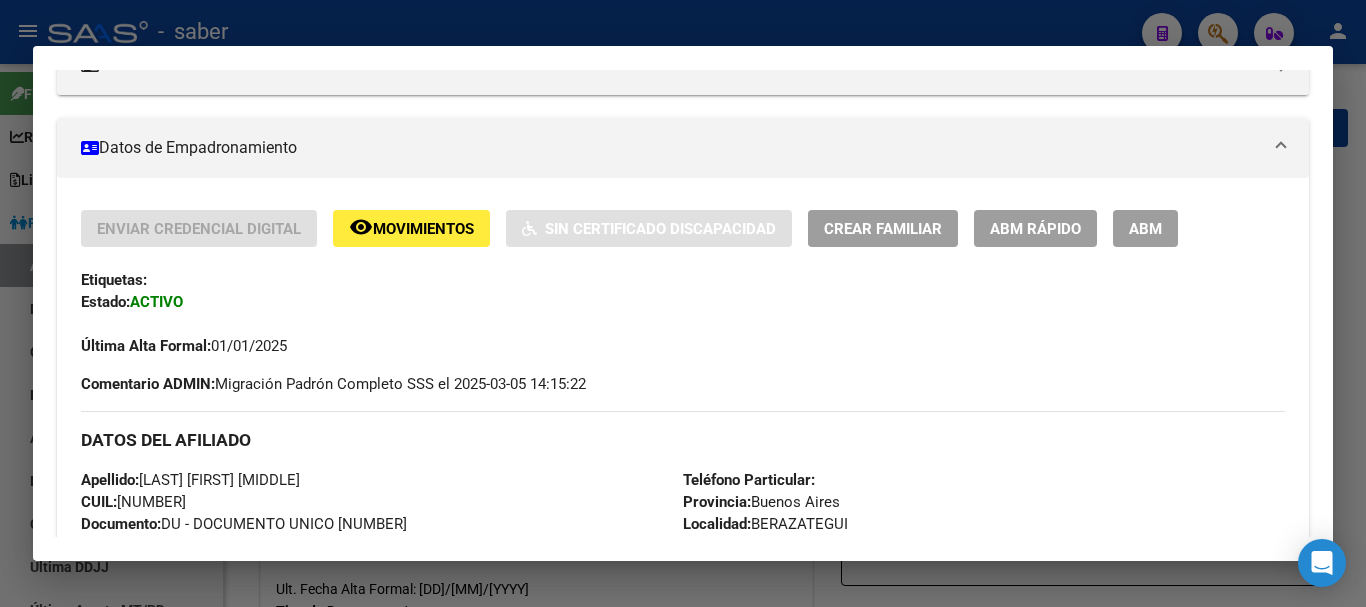 click at bounding box center [683, 303] 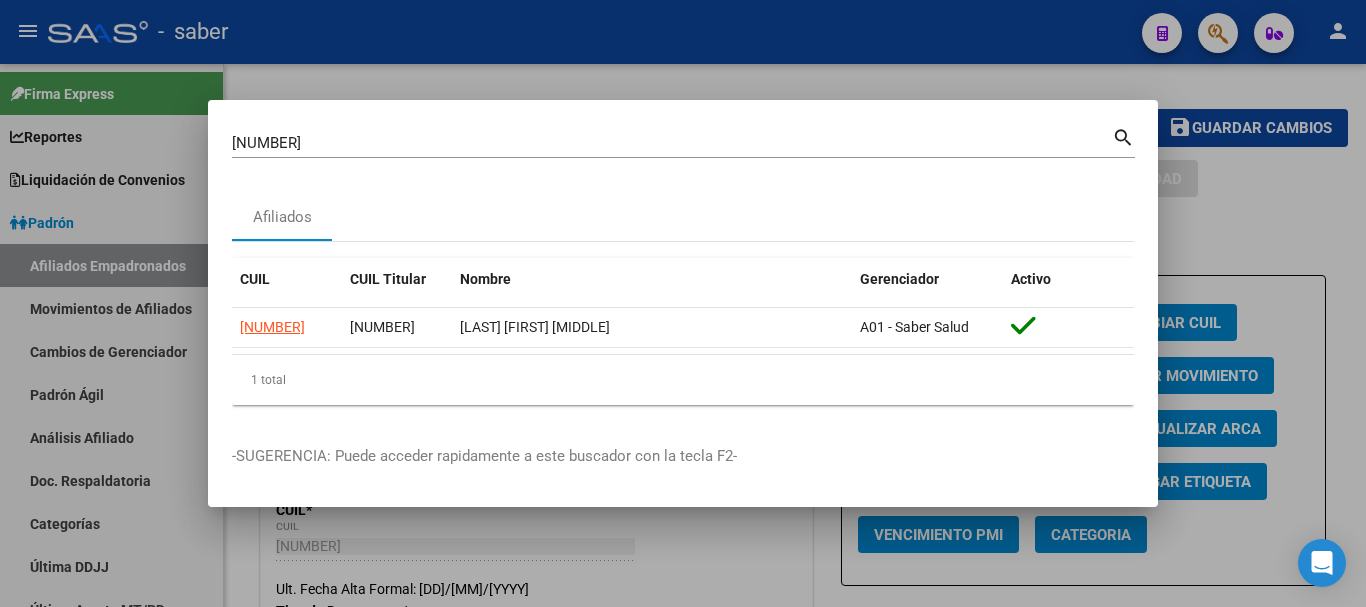 click at bounding box center (683, 303) 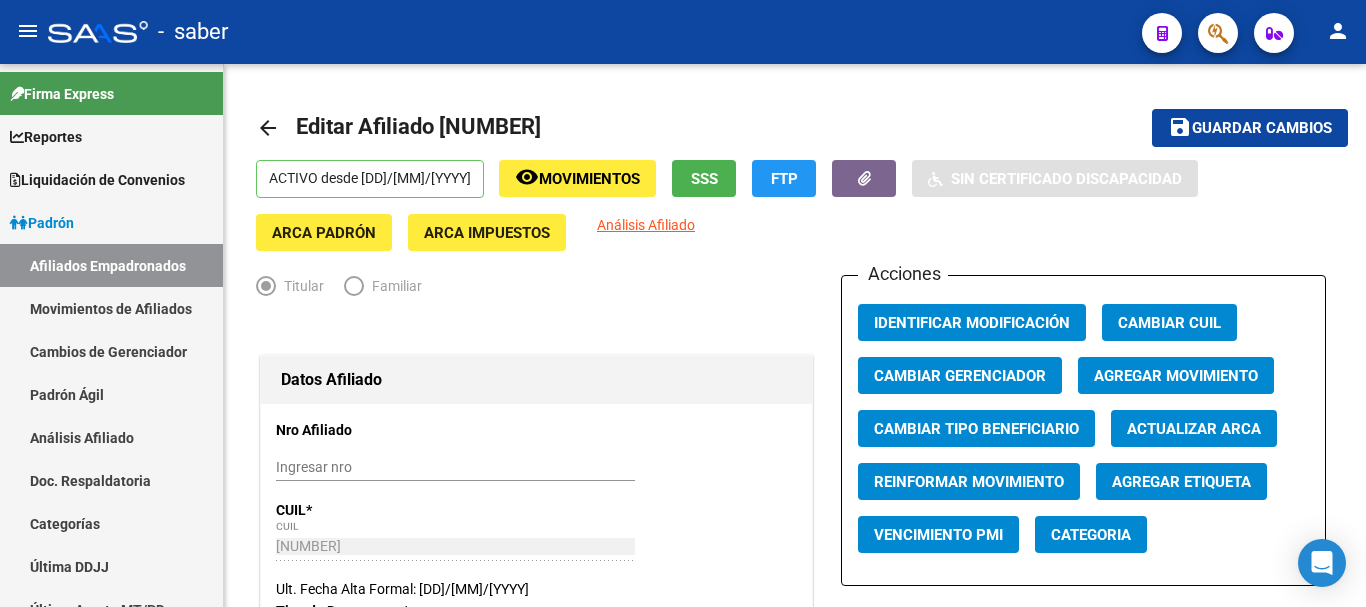 click on "-   saber" 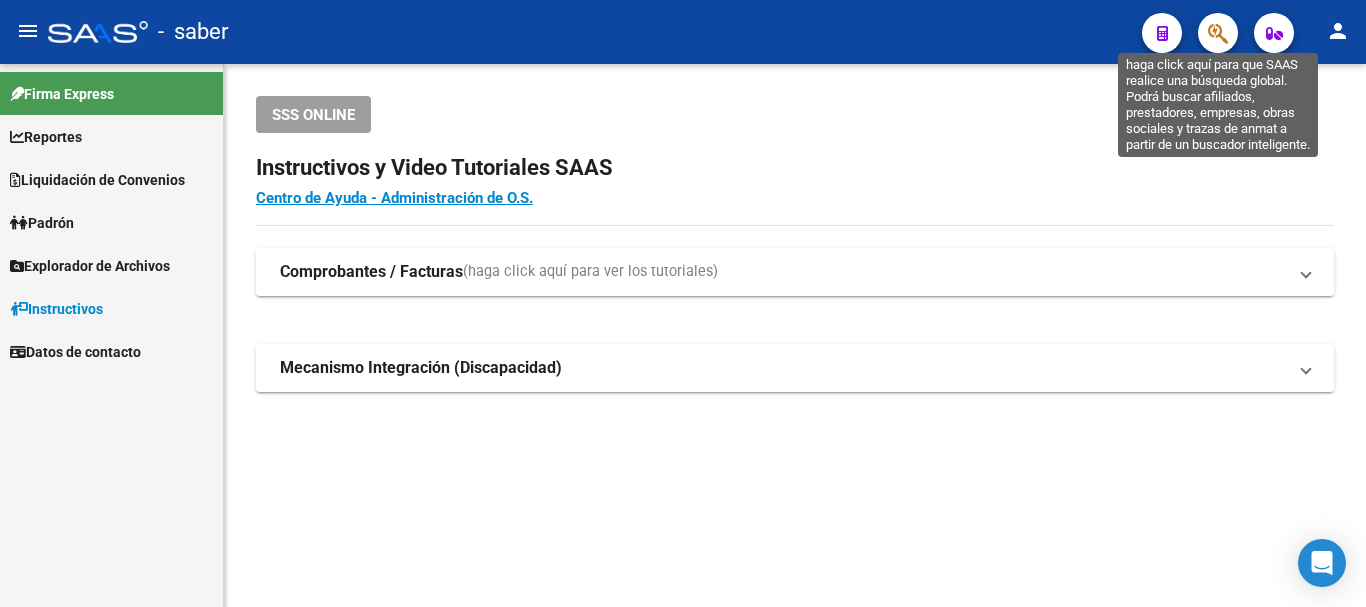 click 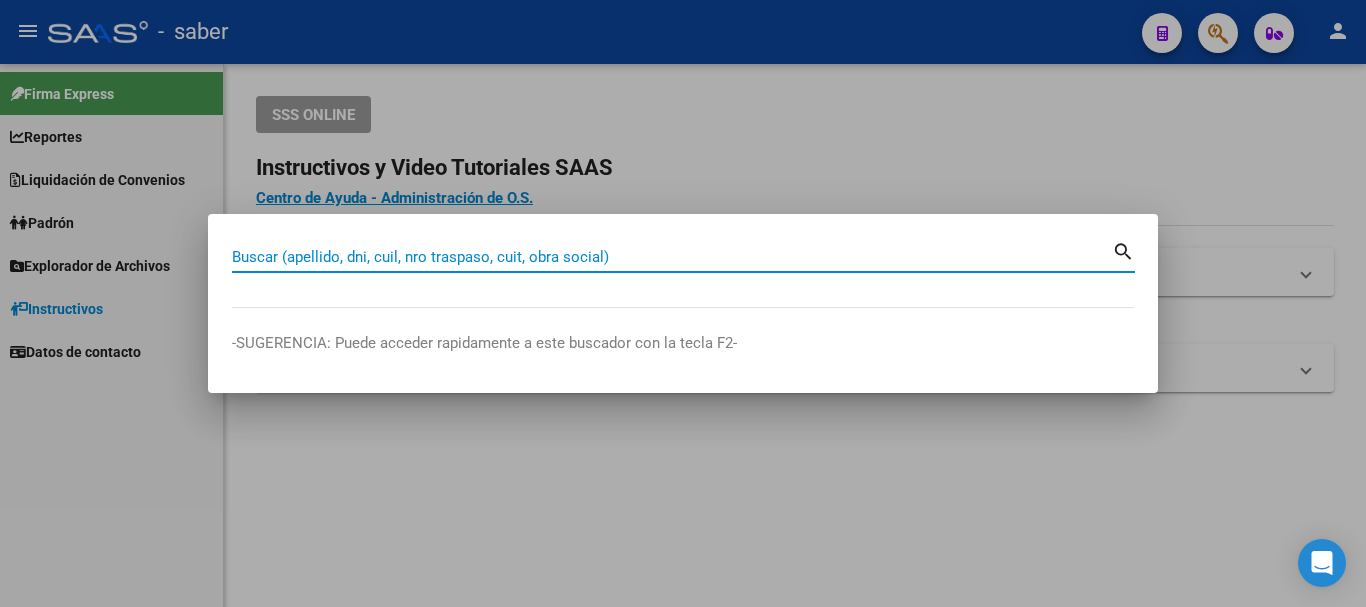 paste on "[NUMBER]" 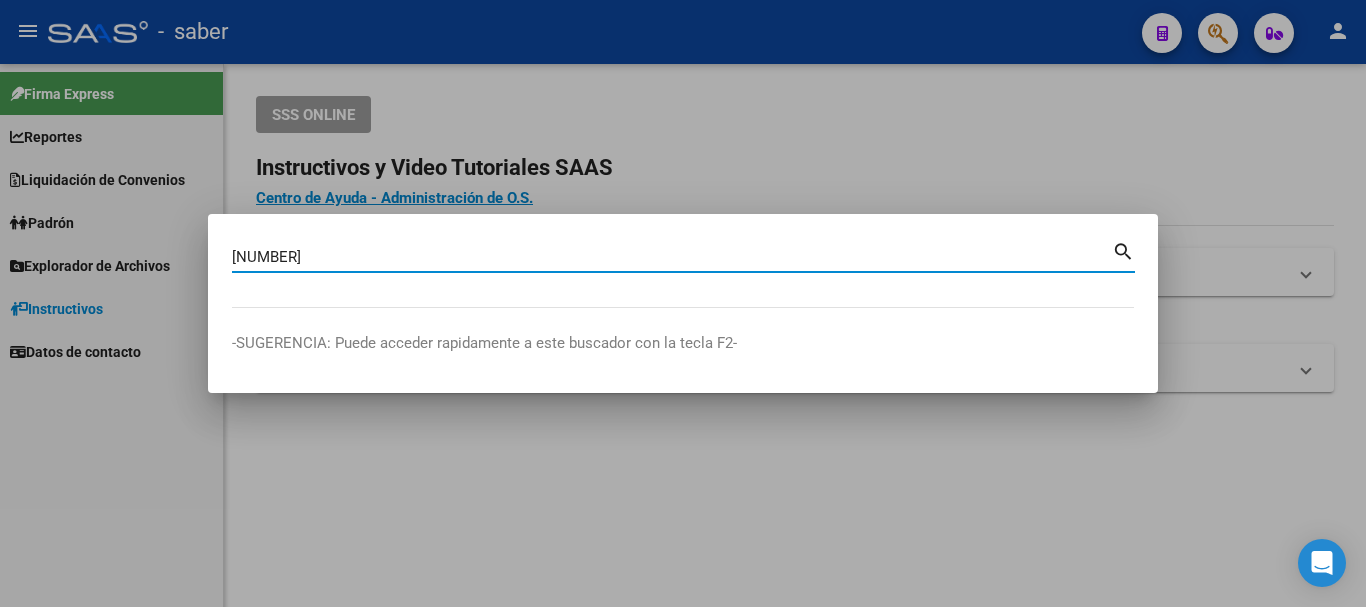 type on "[NUMBER]" 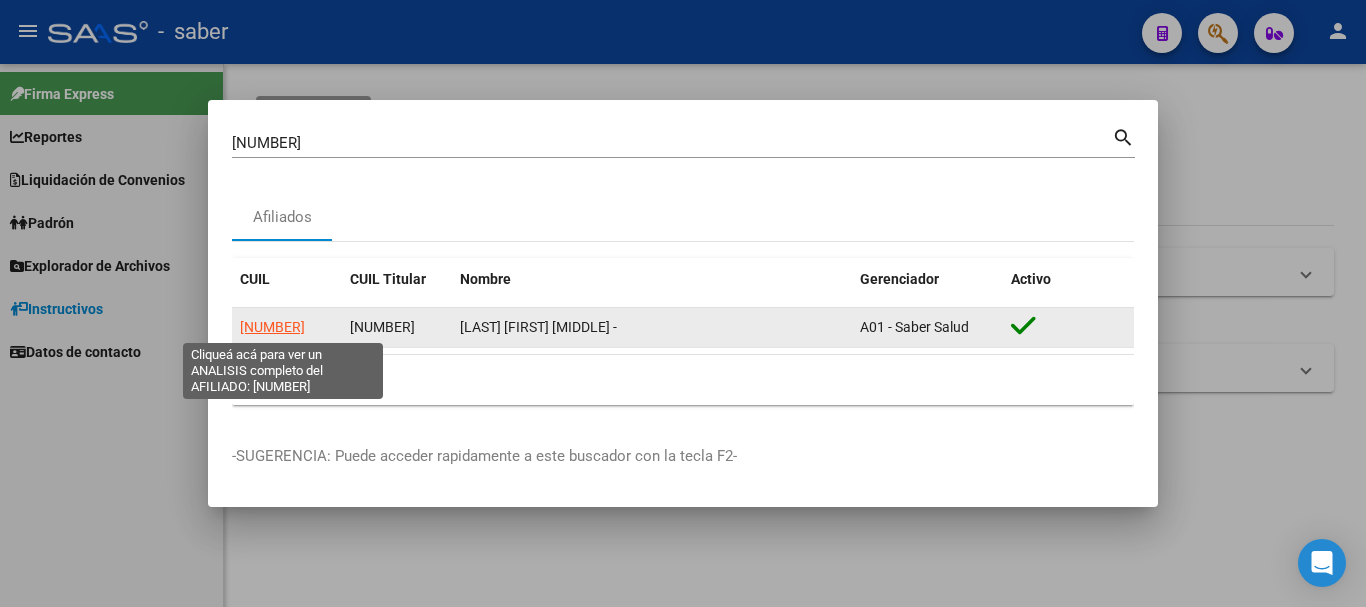 click on "[NUMBER]" 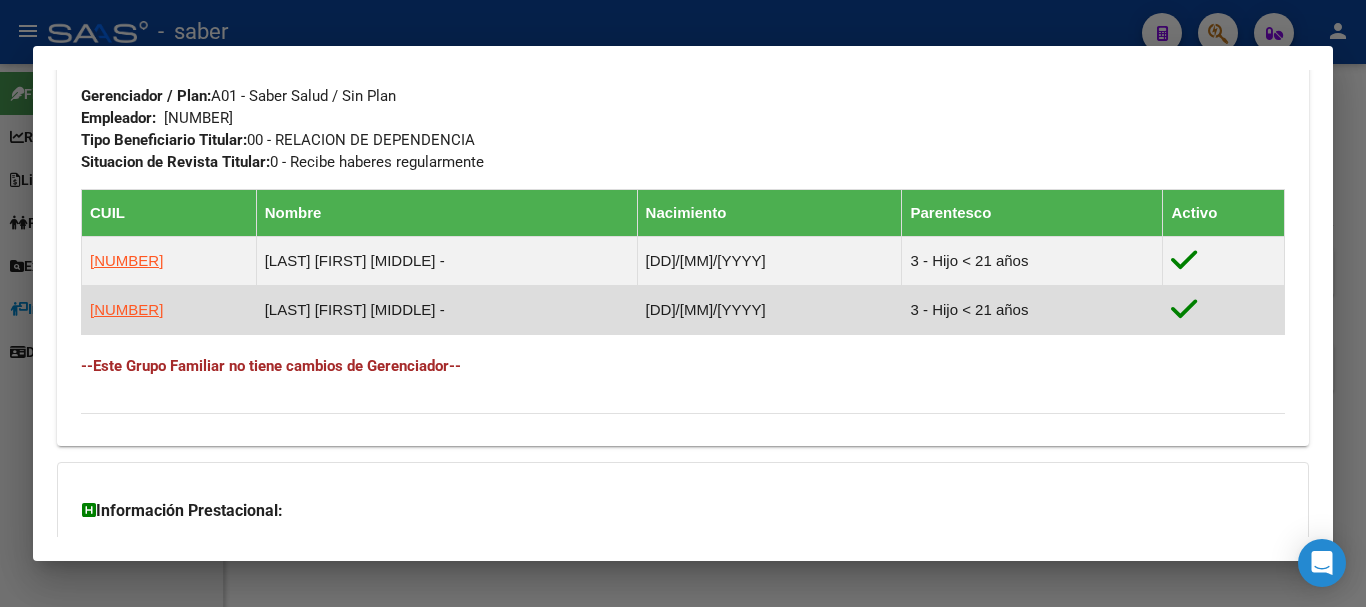 scroll, scrollTop: 1171, scrollLeft: 0, axis: vertical 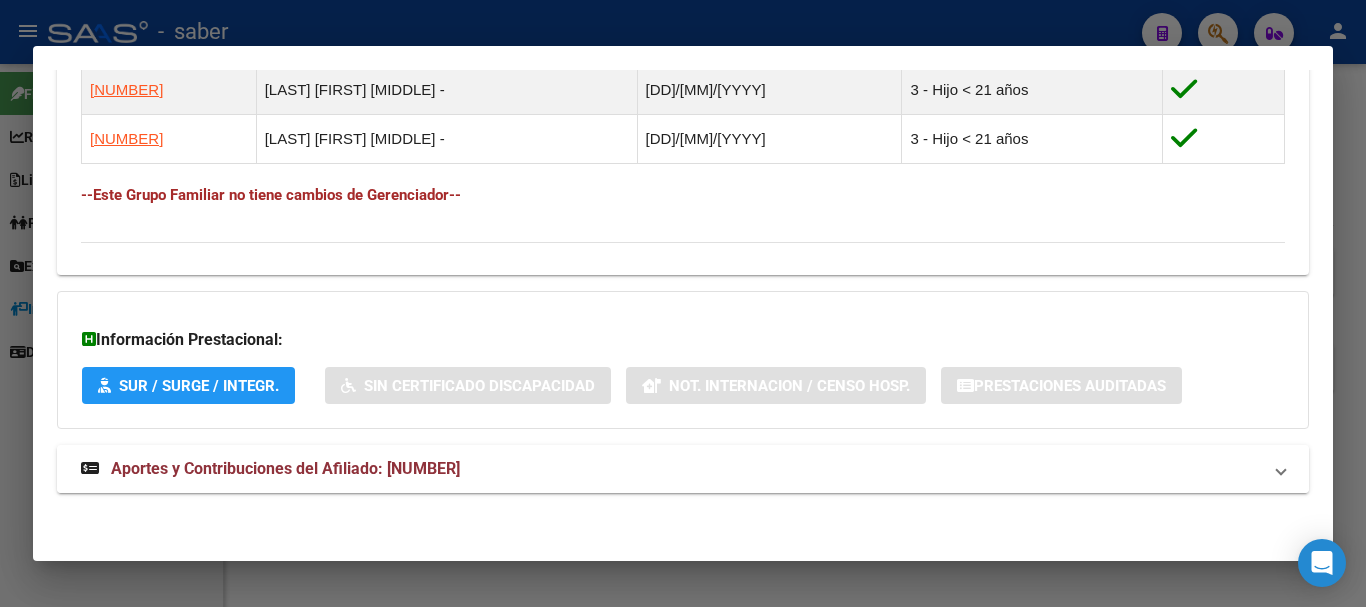 click on "Aportes y Contribuciones del Afiliado: [NUMBER]" at bounding box center (285, 468) 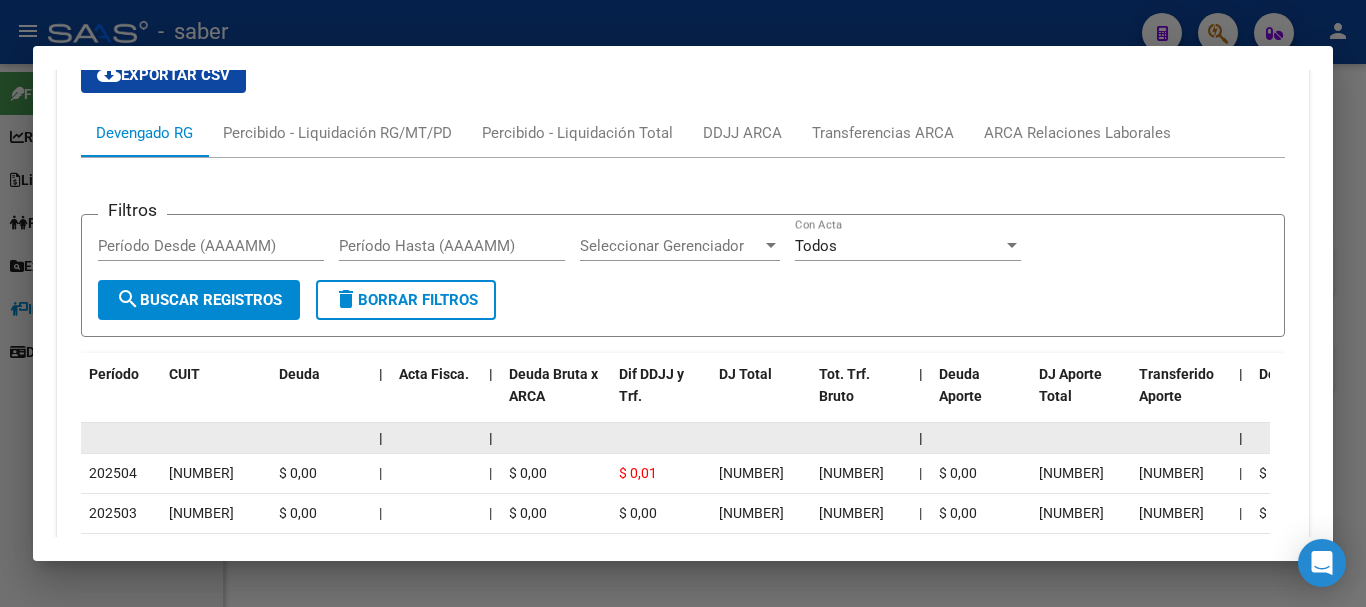scroll, scrollTop: 1771, scrollLeft: 0, axis: vertical 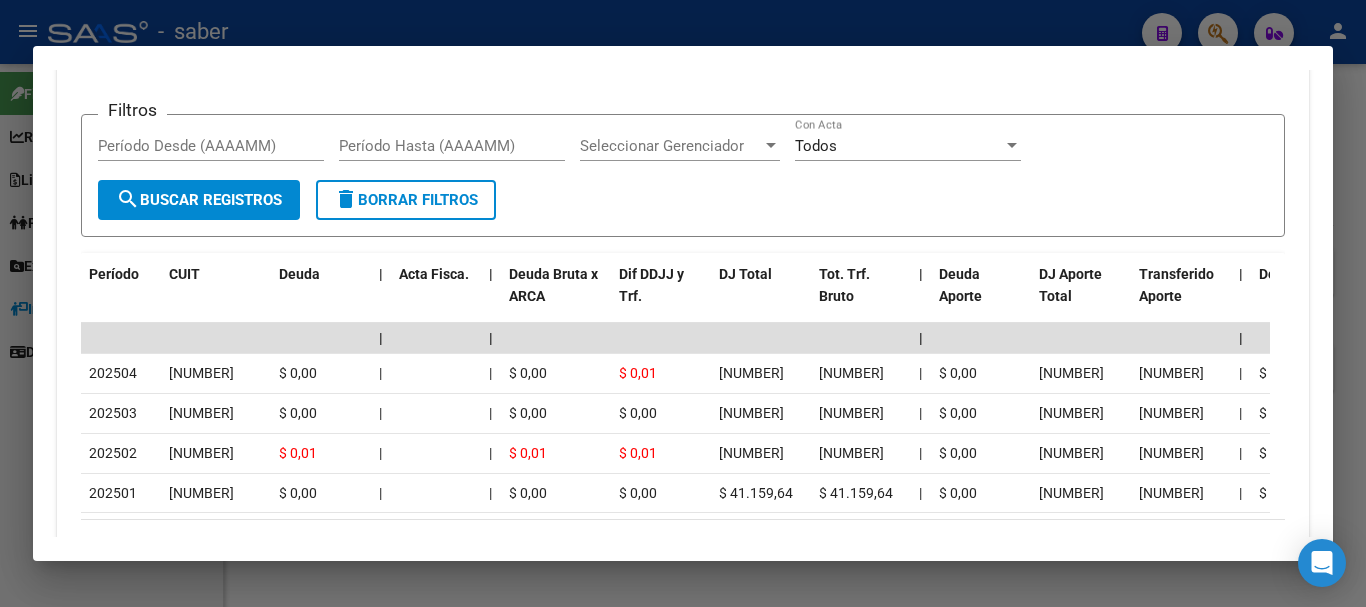 click at bounding box center [683, 303] 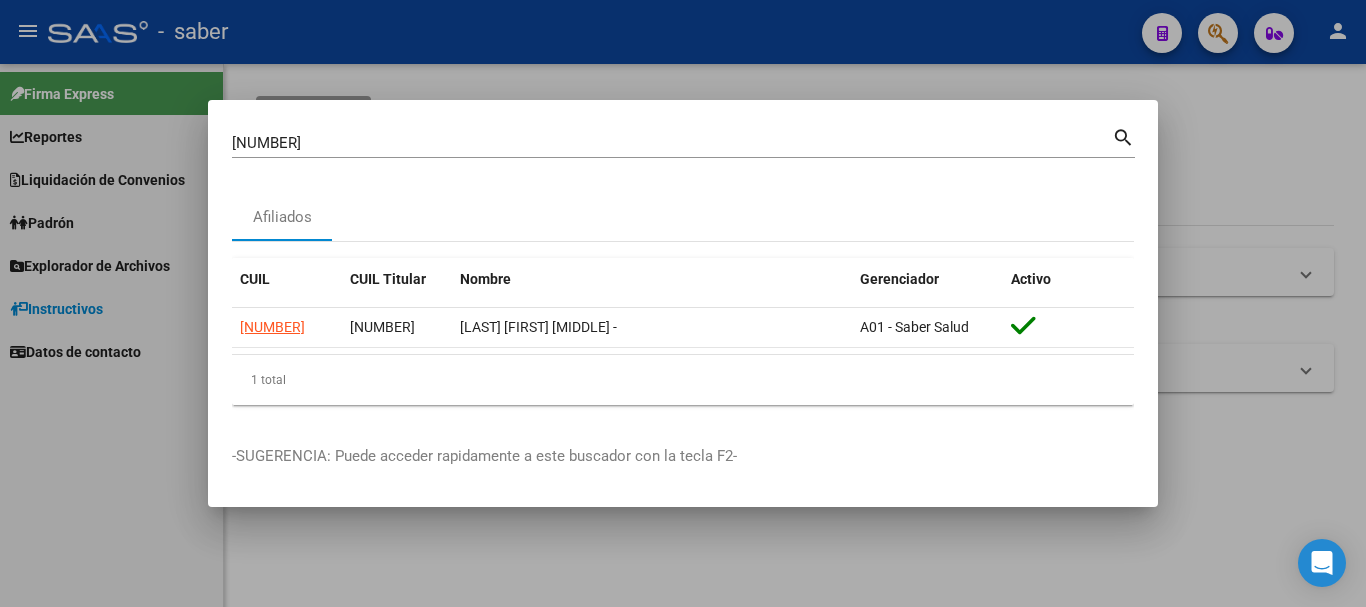 click at bounding box center [683, 303] 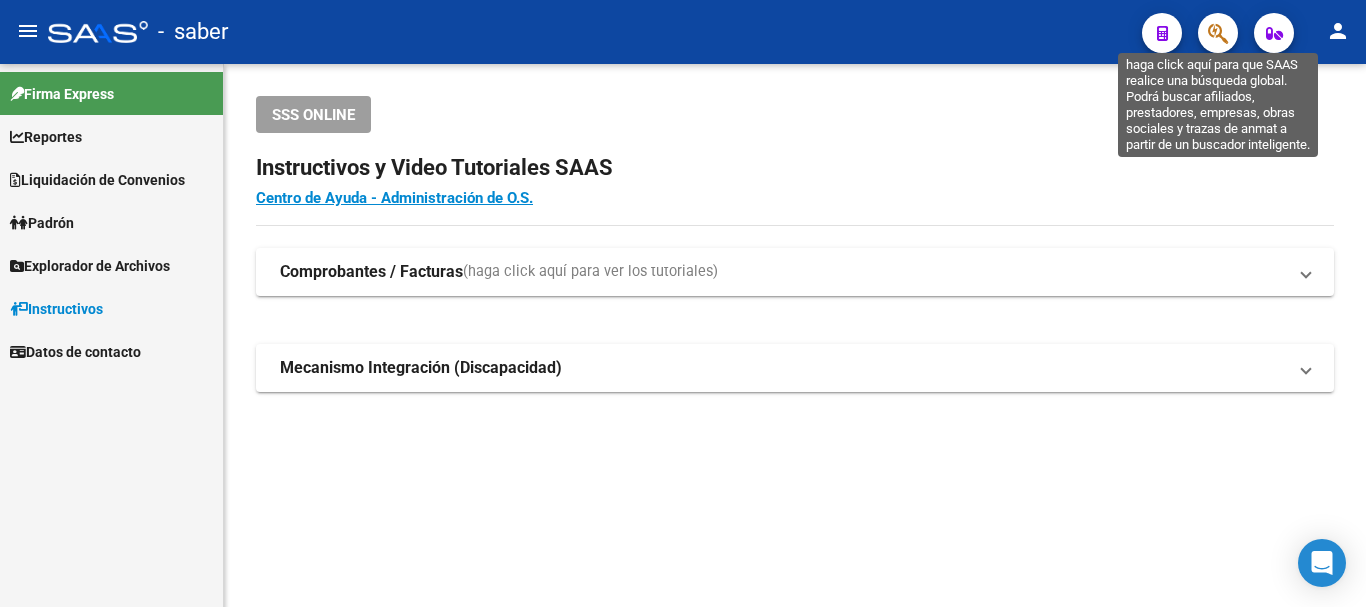 click 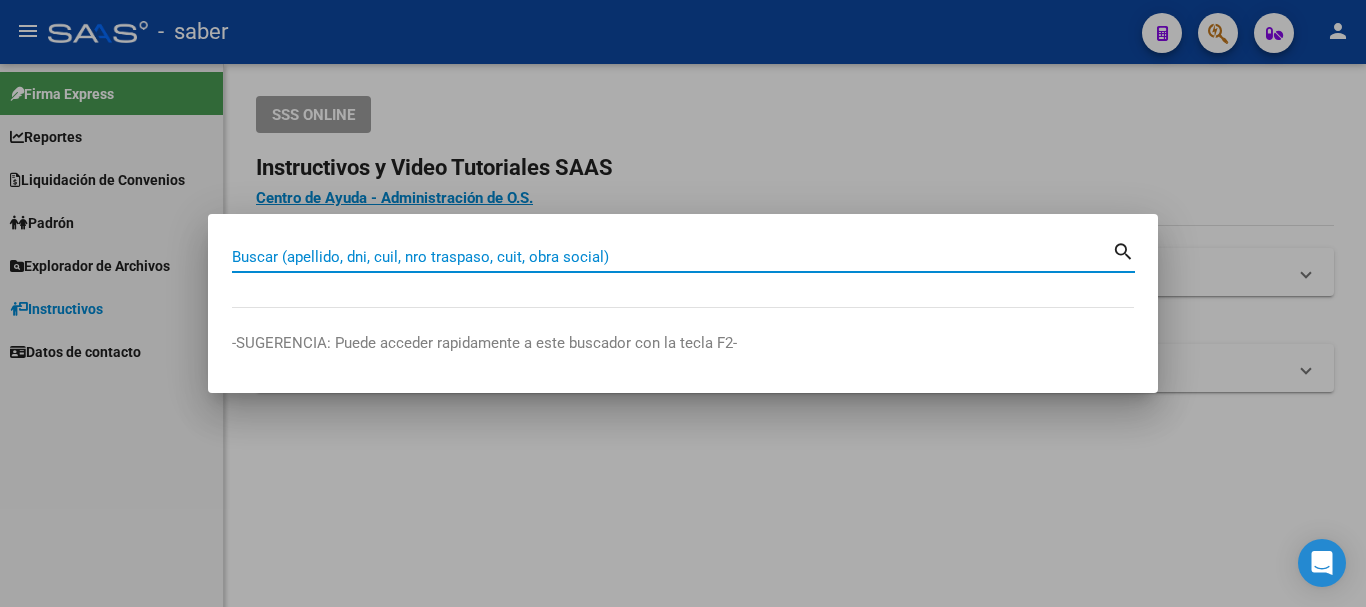 paste on "[NUMBER]" 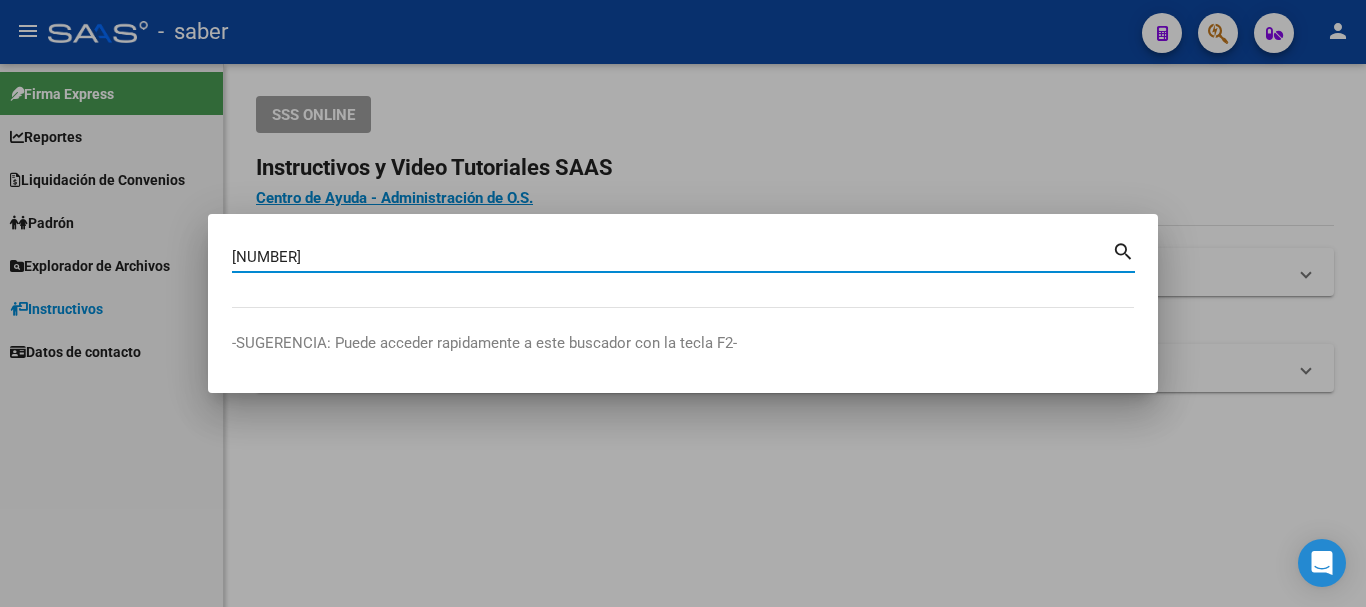 type on "[NUMBER]" 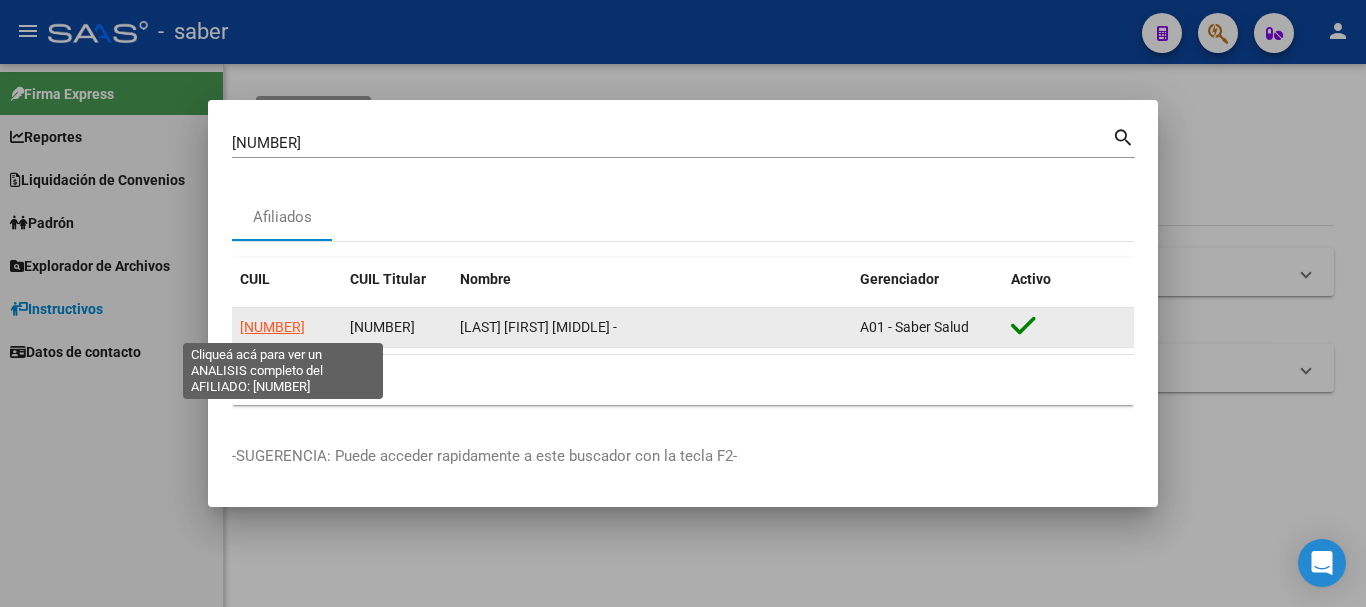click on "[NUMBER]" 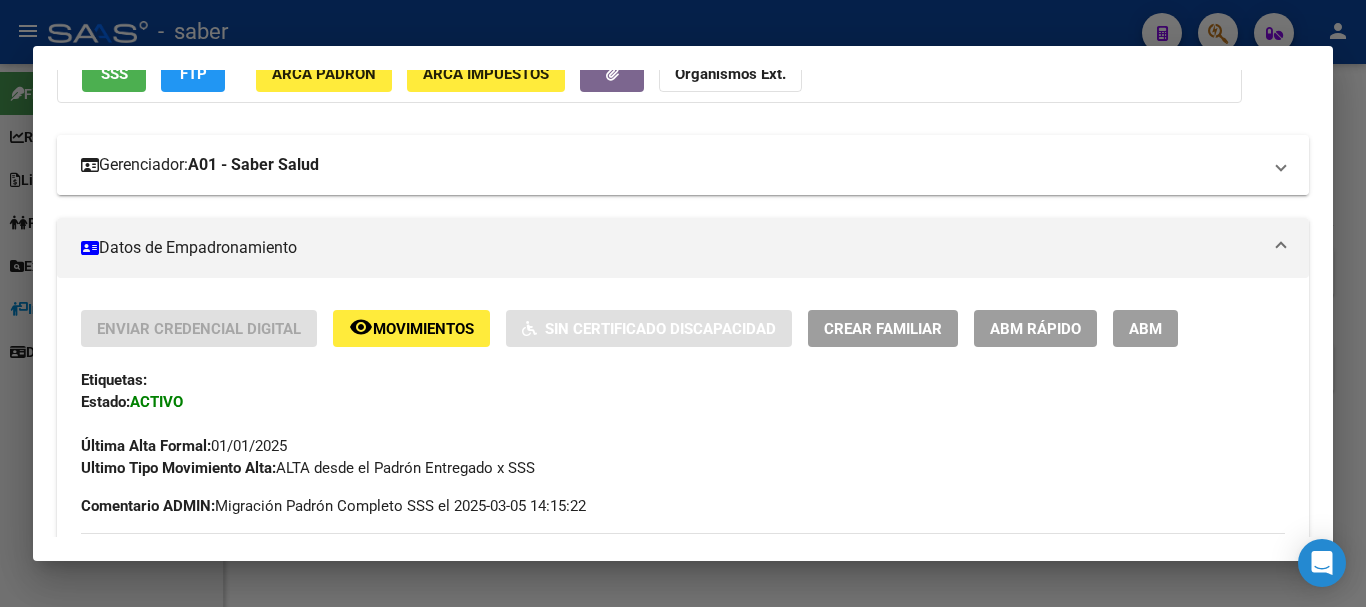scroll, scrollTop: 300, scrollLeft: 0, axis: vertical 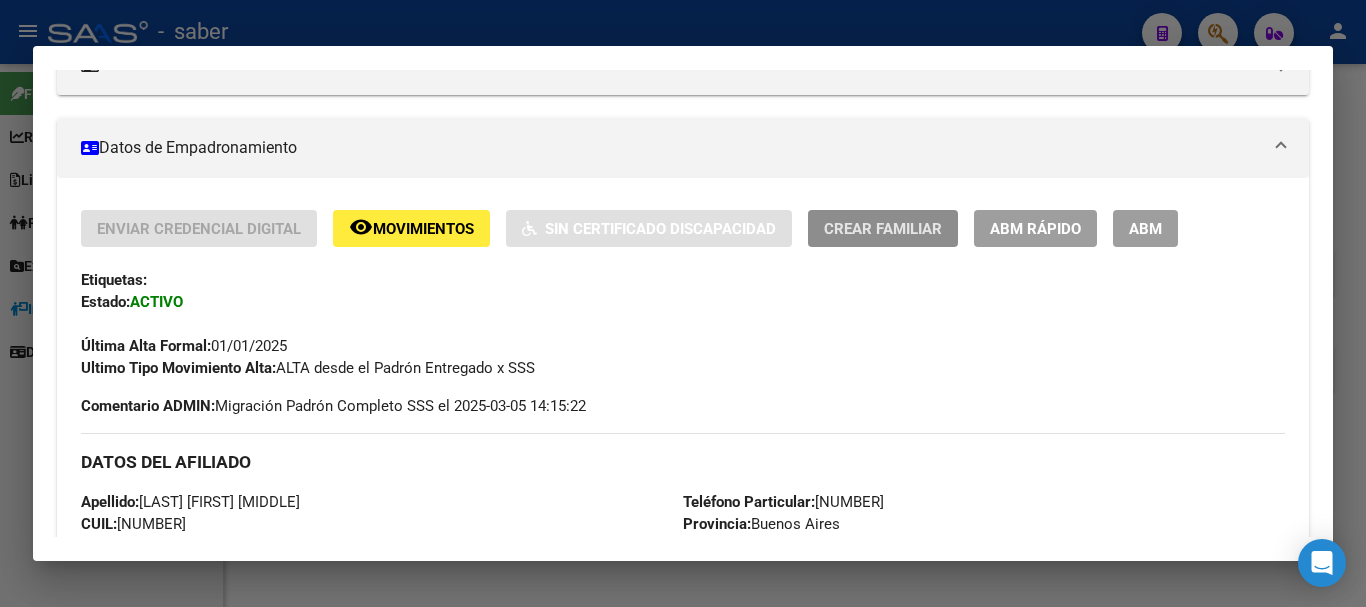 click on "Crear Familiar" at bounding box center [883, 229] 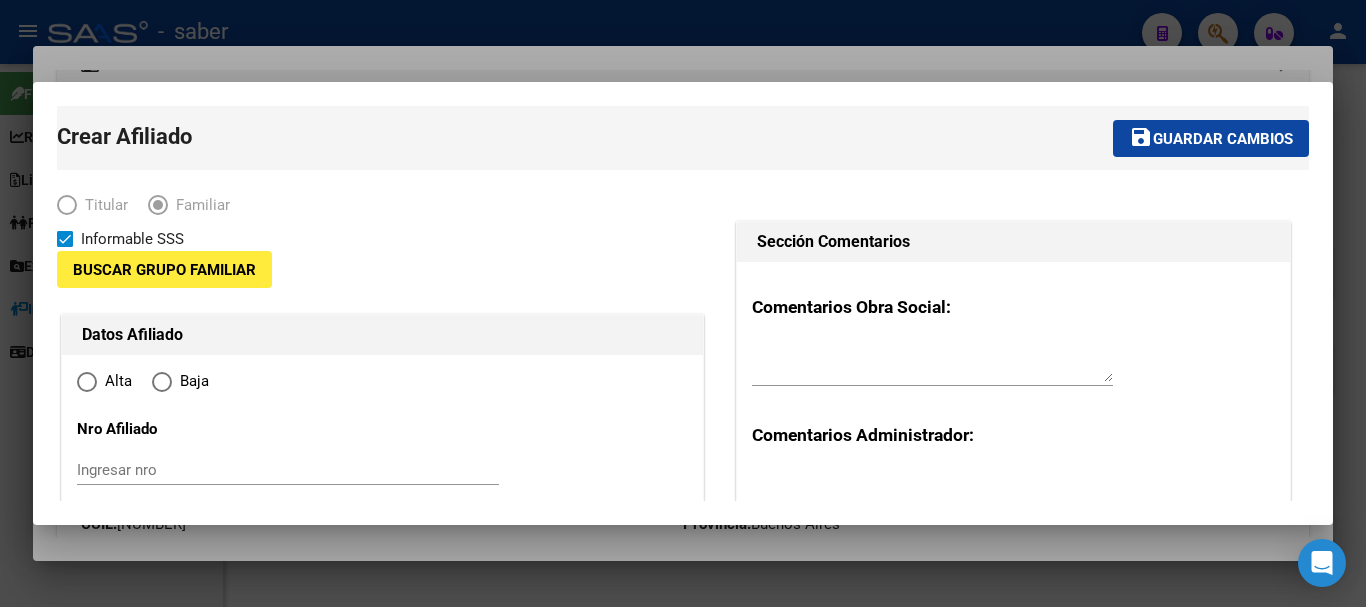 type on "[NUMBER]" 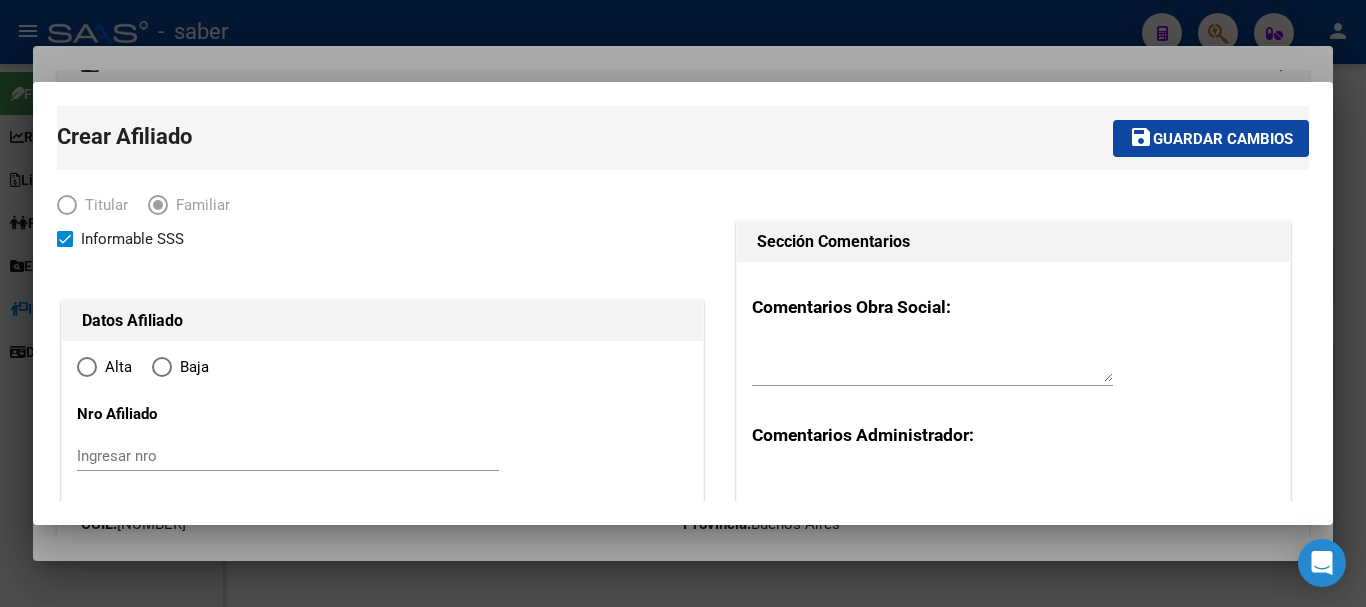 radio on "true" 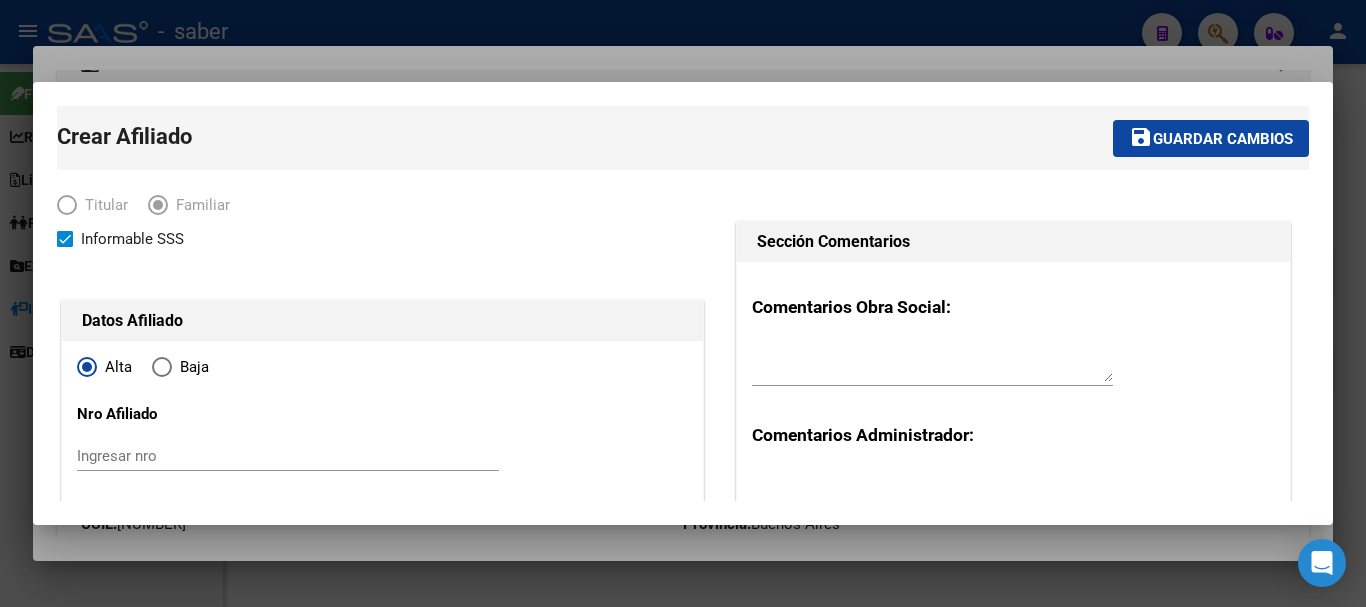 type on "[NUMBER]" 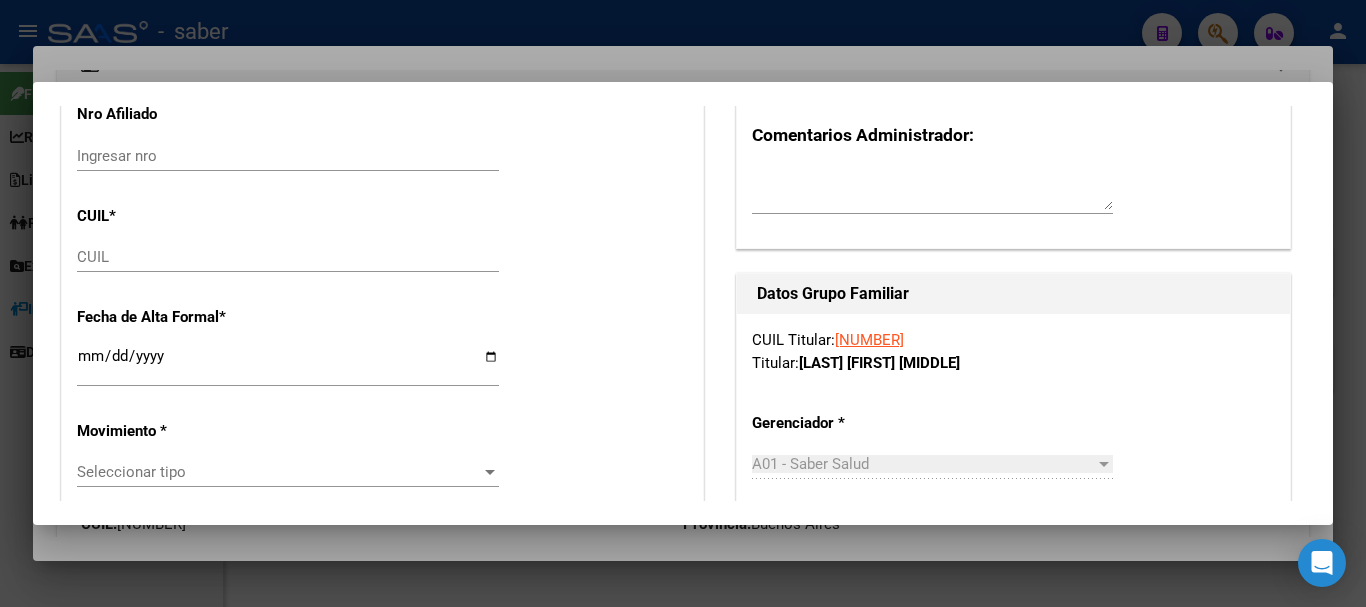 scroll, scrollTop: 400, scrollLeft: 0, axis: vertical 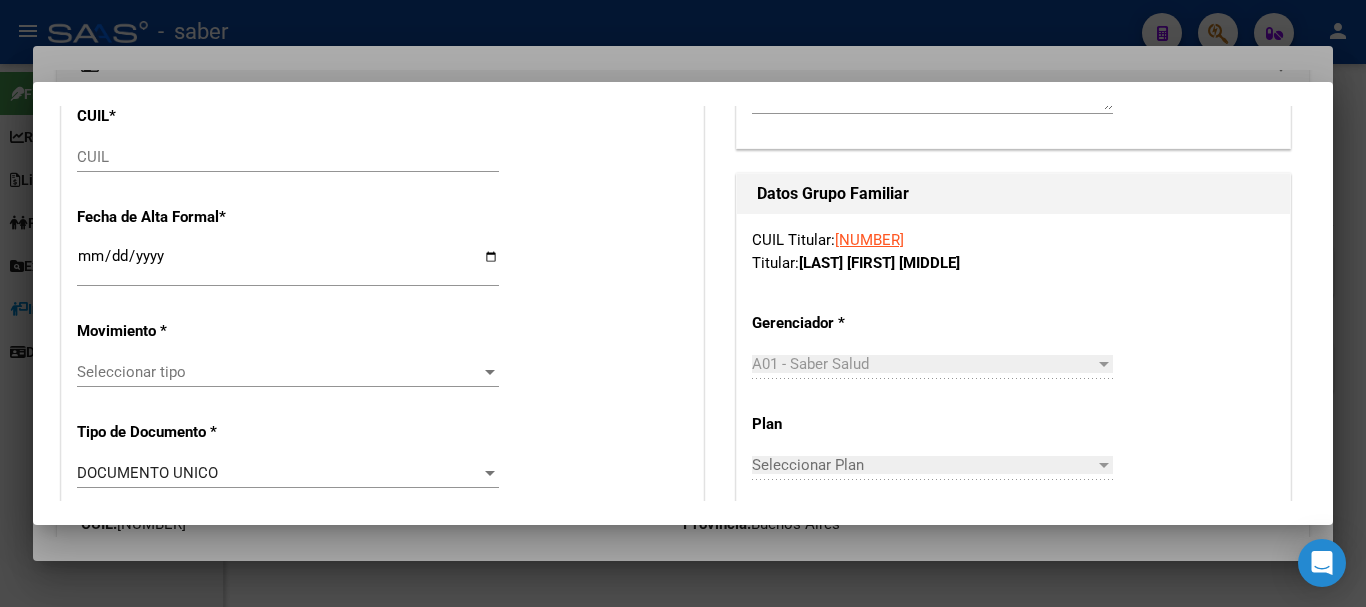 click on "CUIL" at bounding box center (288, 157) 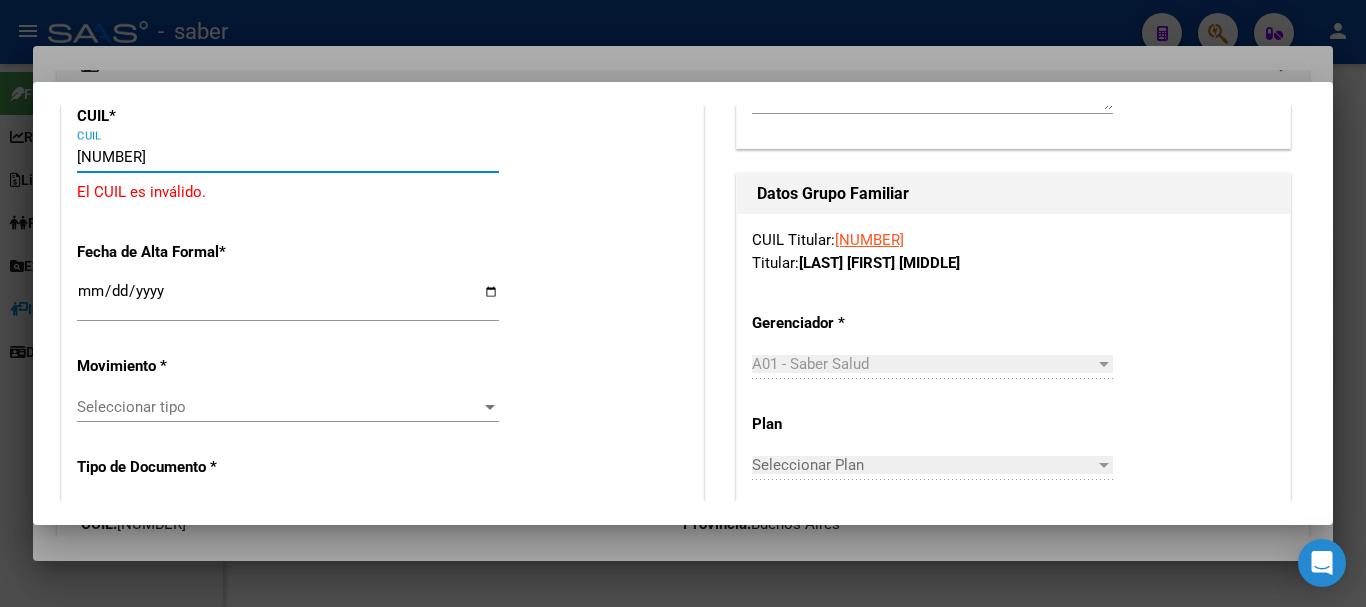 type on "[NUMBER]" 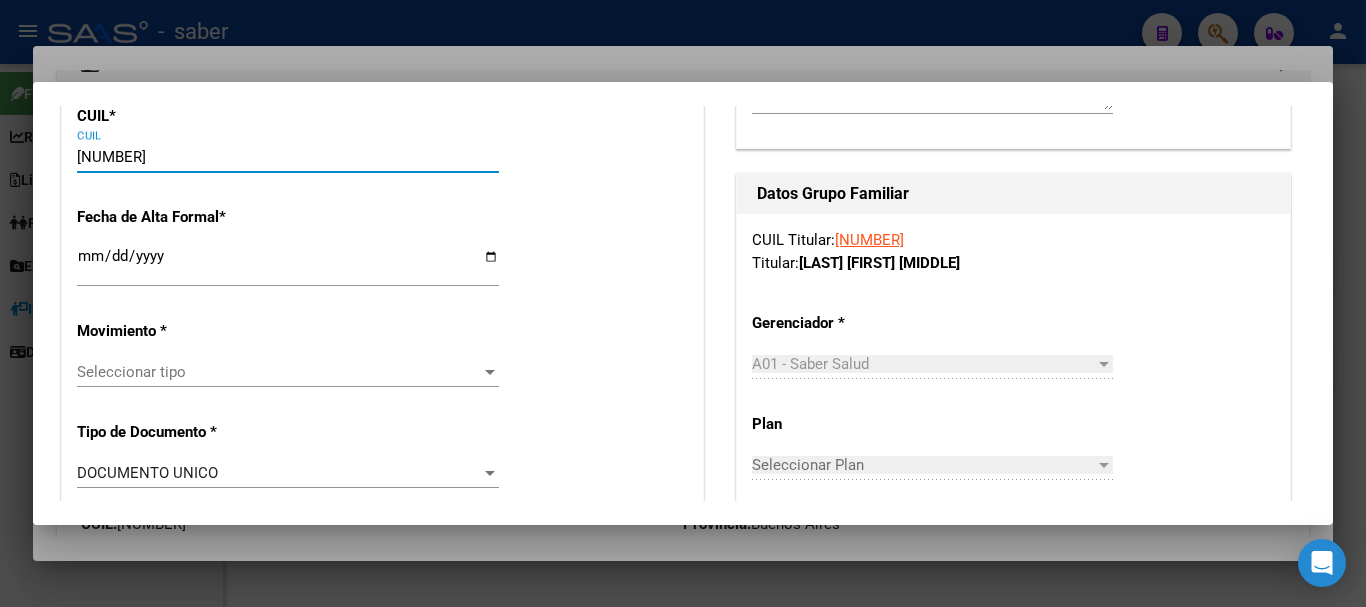 type on "[NUMBER]" 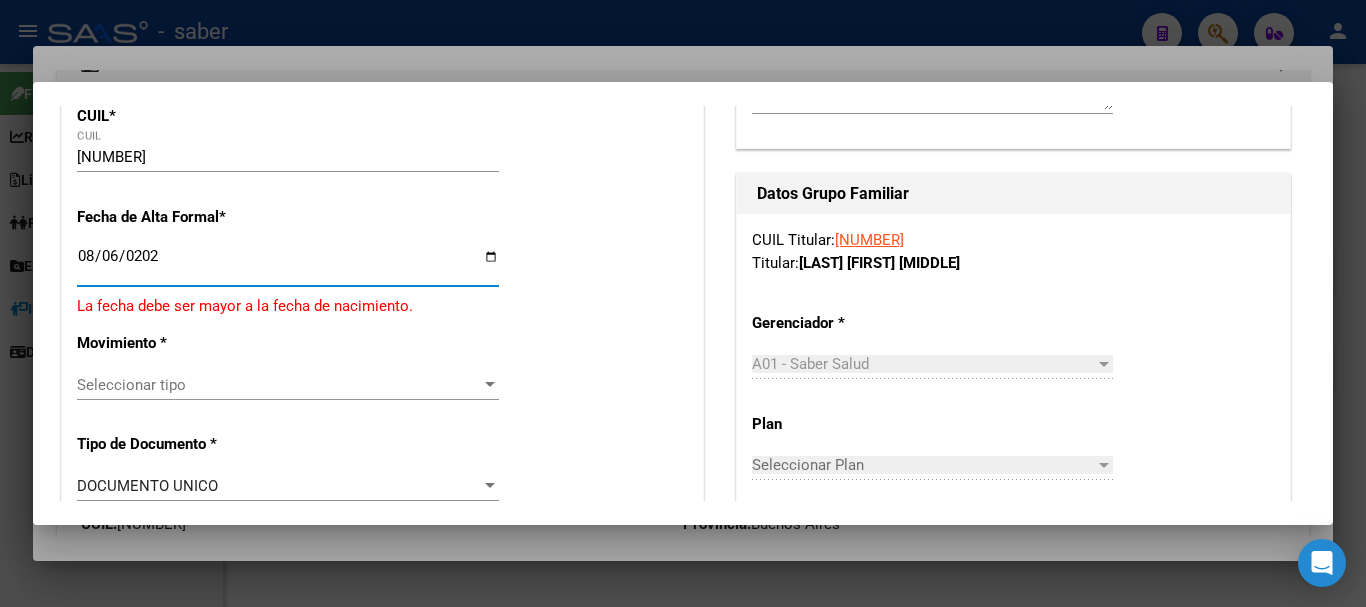 type on "2025-08-06" 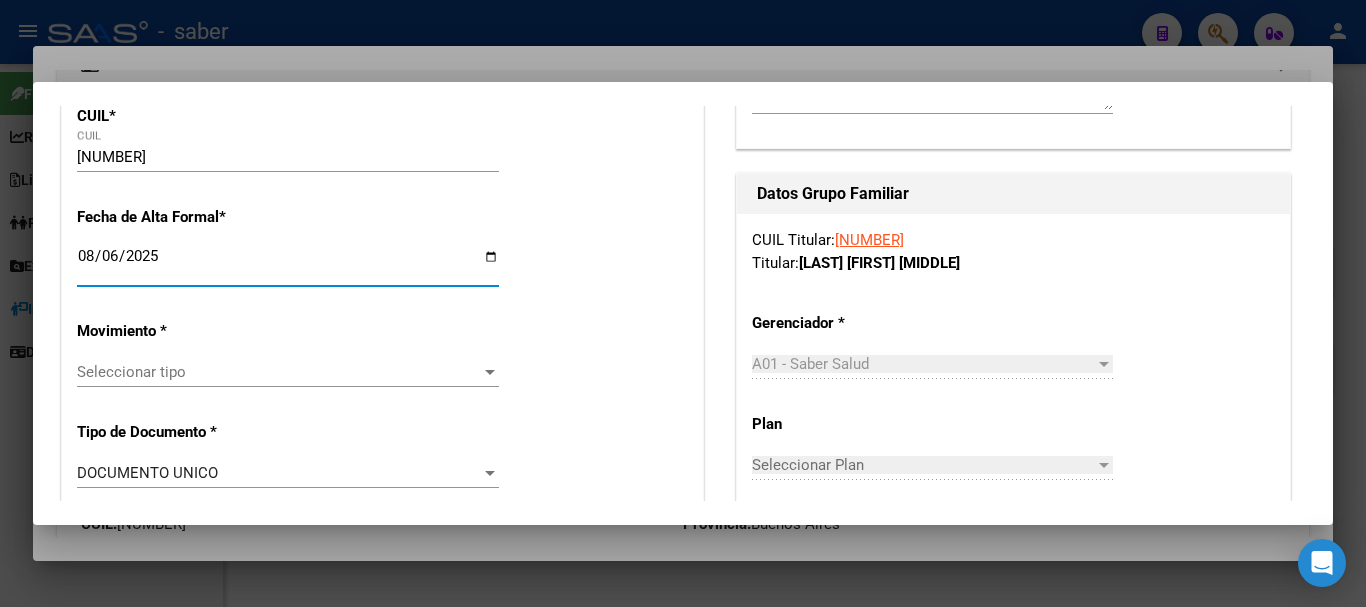 click on "Seleccionar tipo" at bounding box center [279, 372] 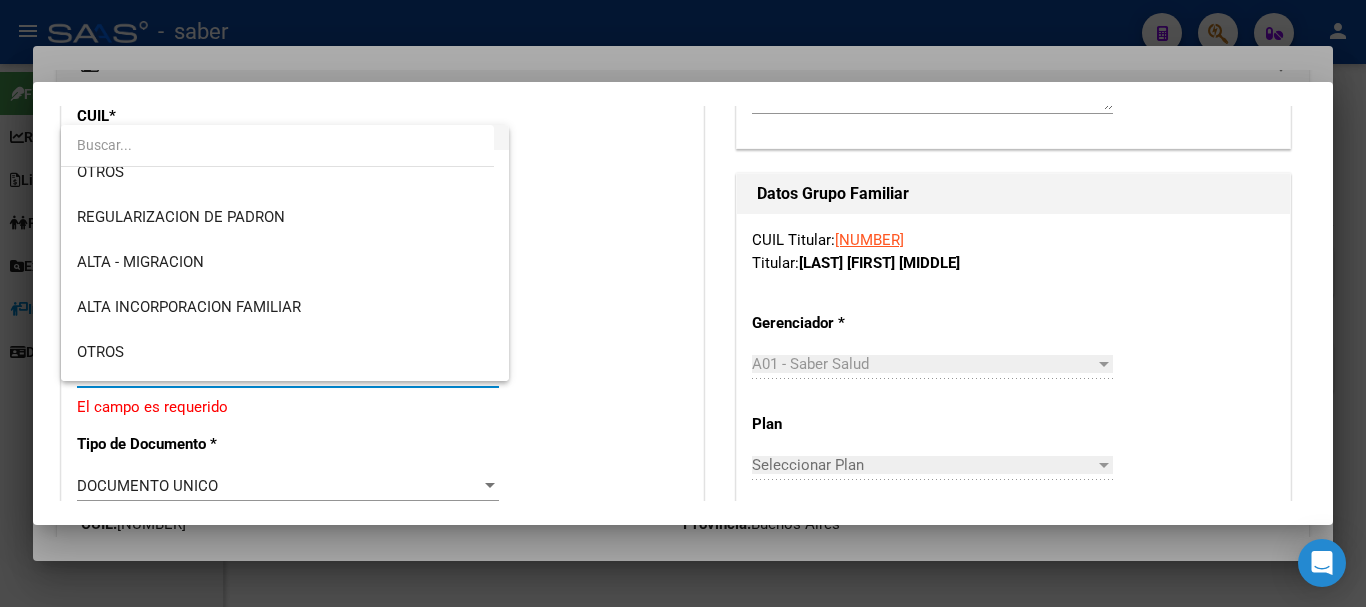 scroll, scrollTop: 300, scrollLeft: 0, axis: vertical 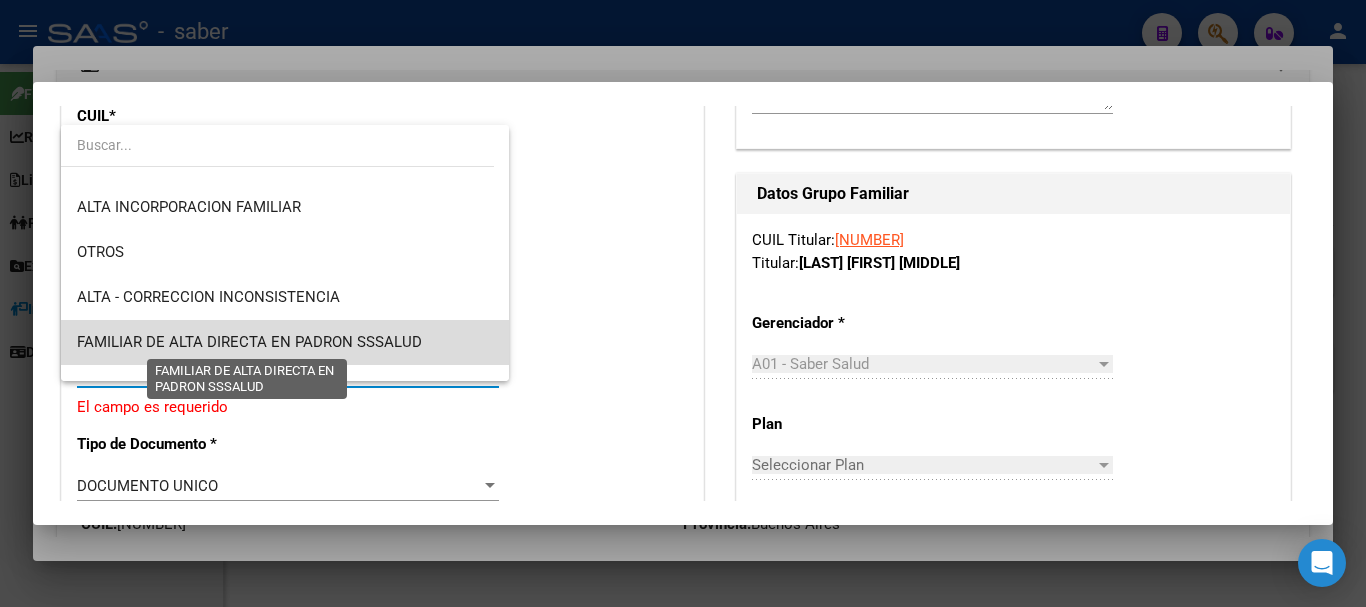 click on "FAMILIAR DE ALTA DIRECTA EN PADRON SSSALUD" at bounding box center (249, 342) 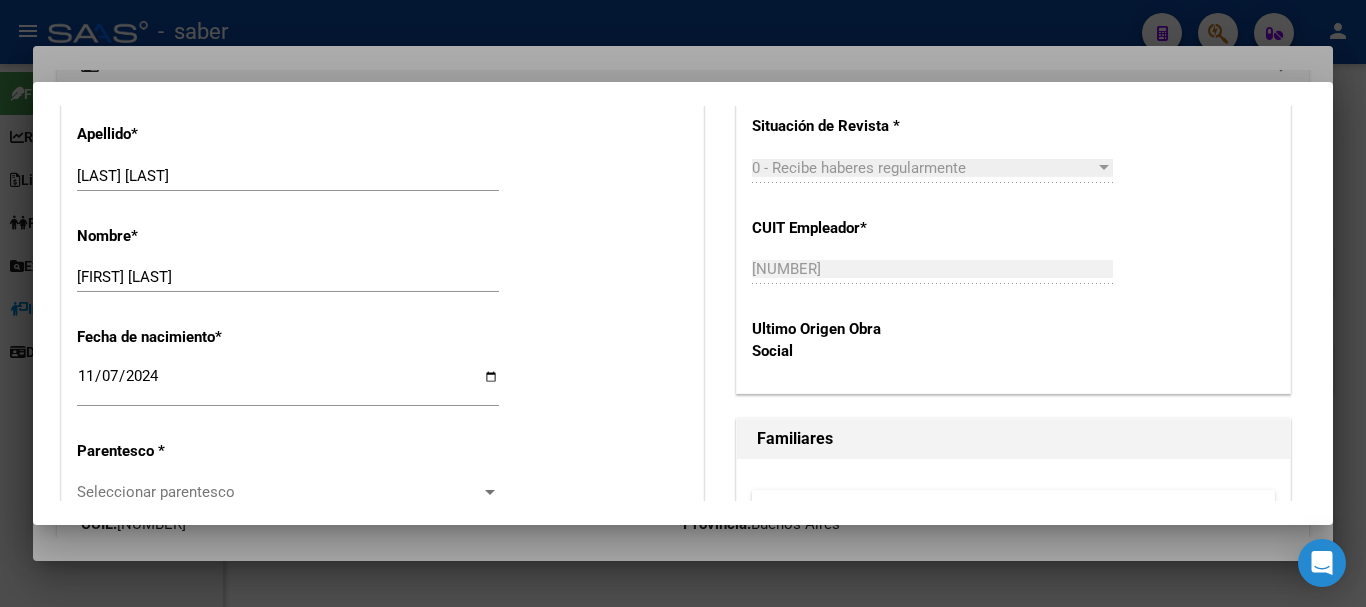 scroll, scrollTop: 1100, scrollLeft: 0, axis: vertical 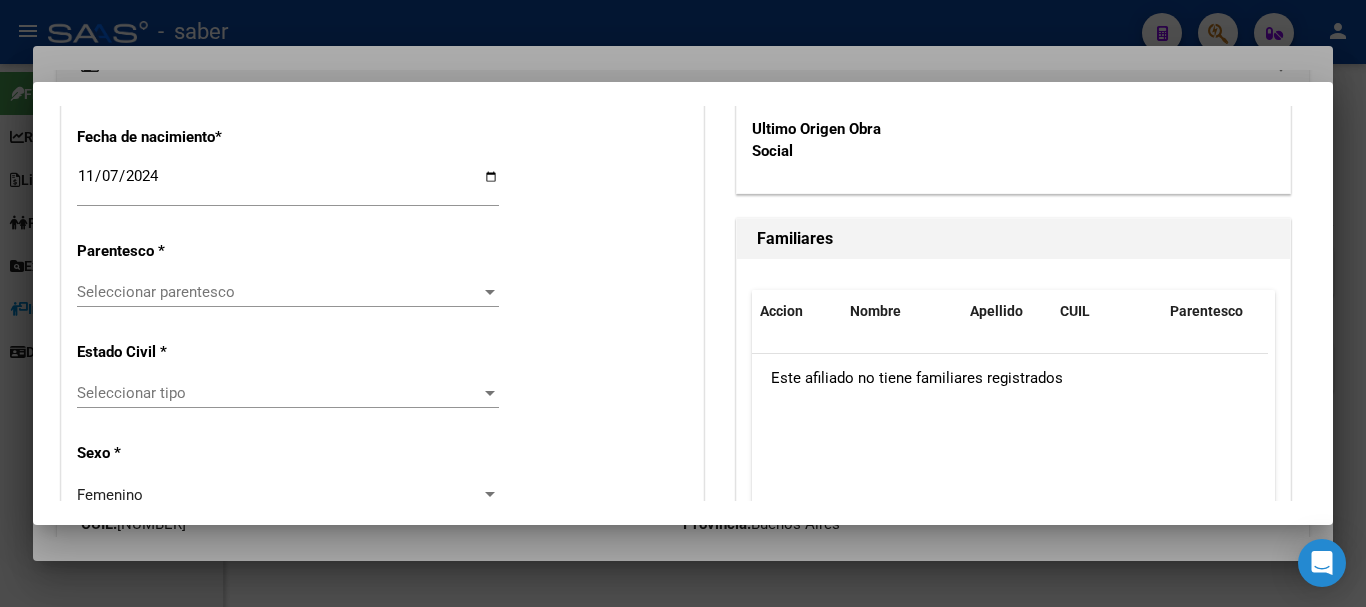 click on "Seleccionar parentesco" at bounding box center (279, 292) 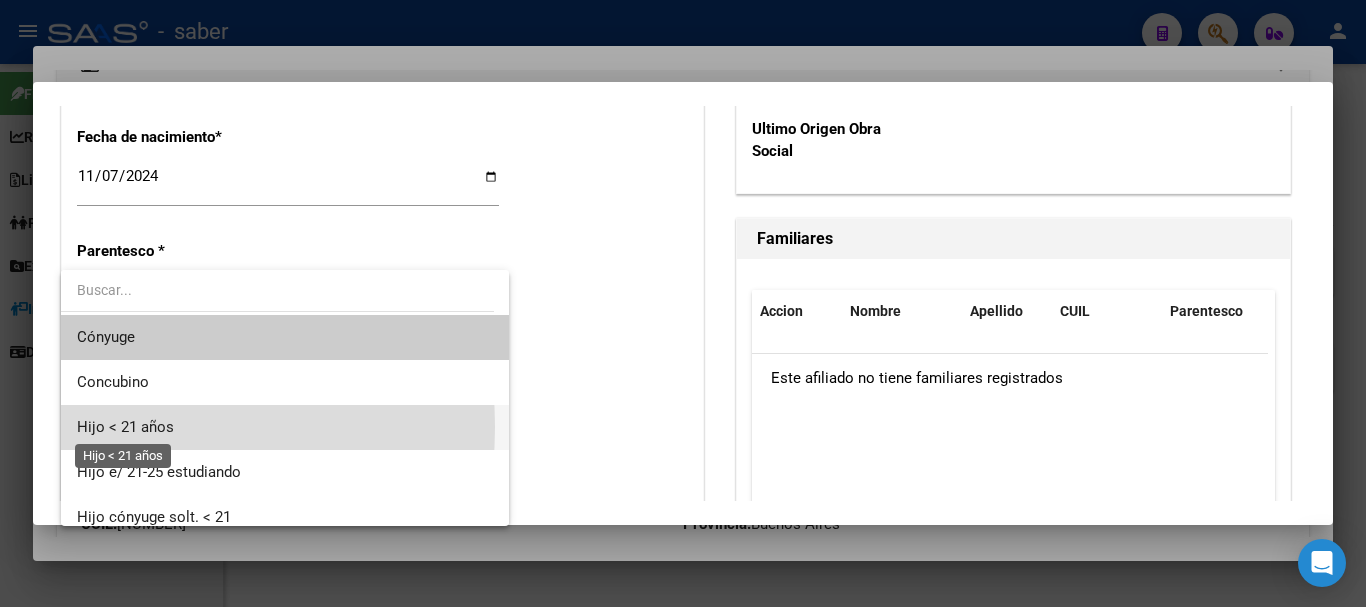 click on "Hijo < 21 años" at bounding box center (125, 427) 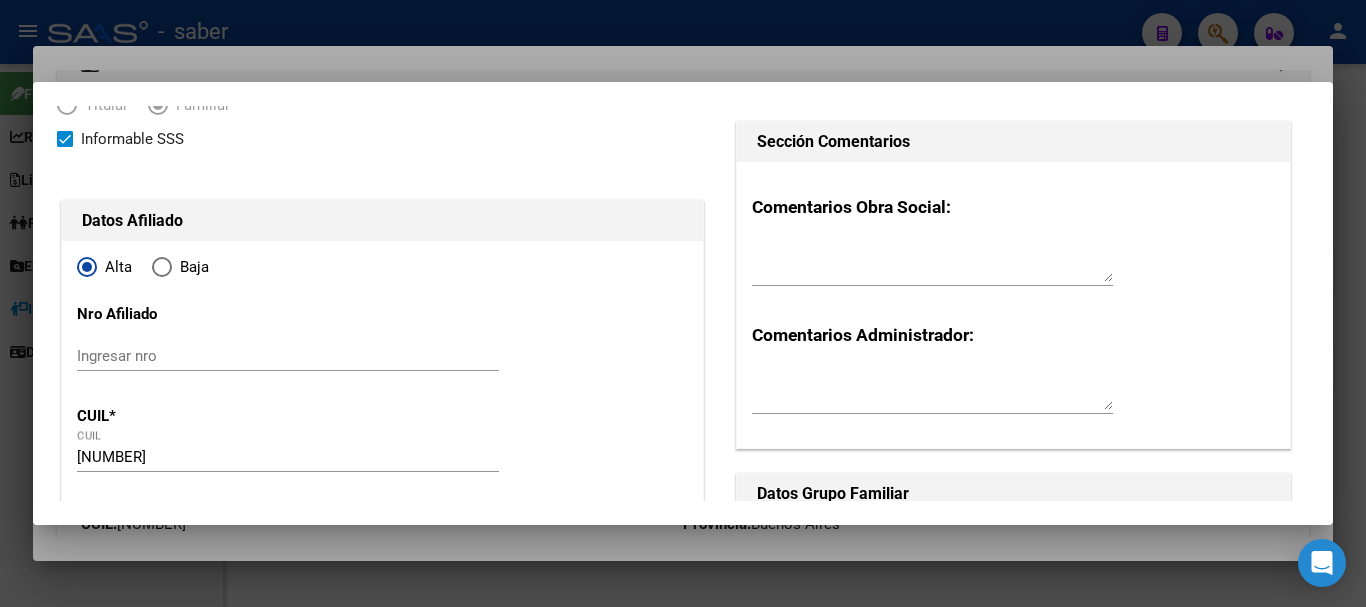 scroll, scrollTop: 0, scrollLeft: 0, axis: both 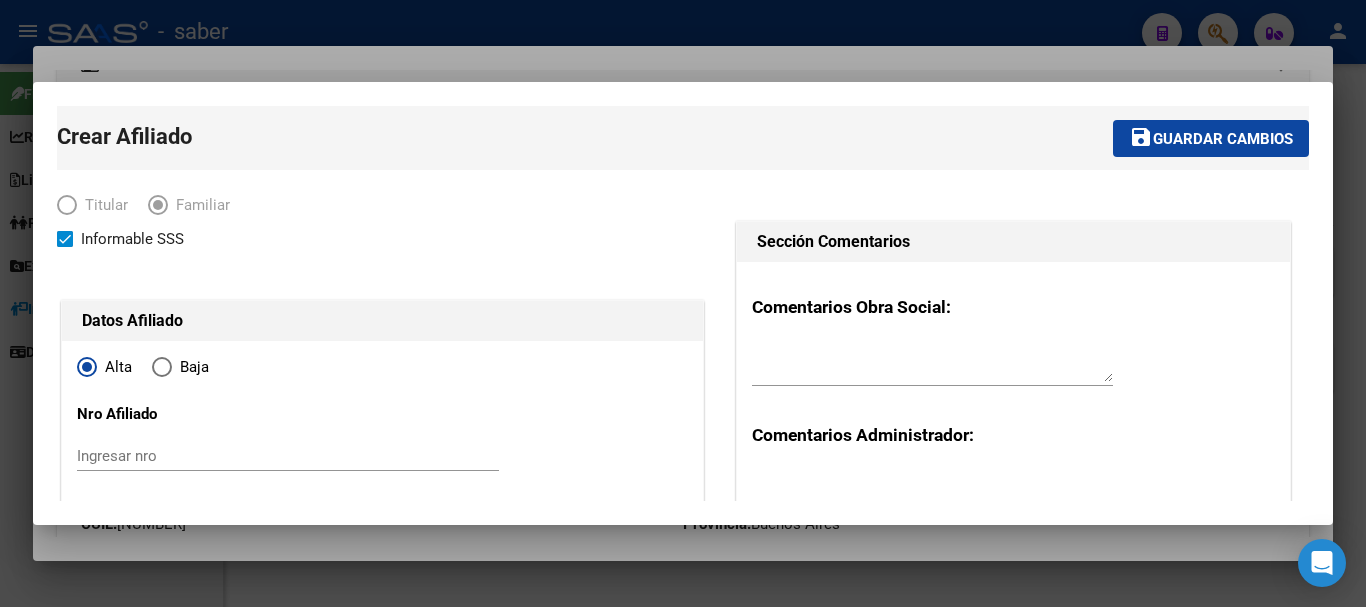 click on "save" at bounding box center (1141, 137) 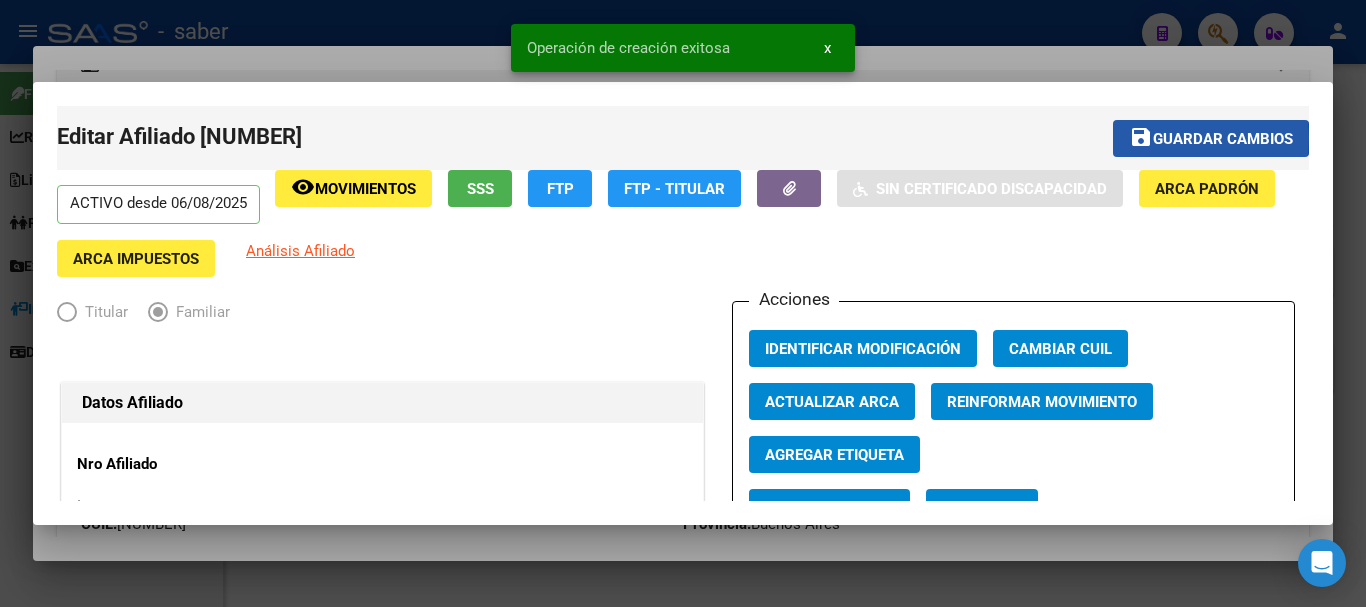 click on "Guardar cambios" at bounding box center (1223, 139) 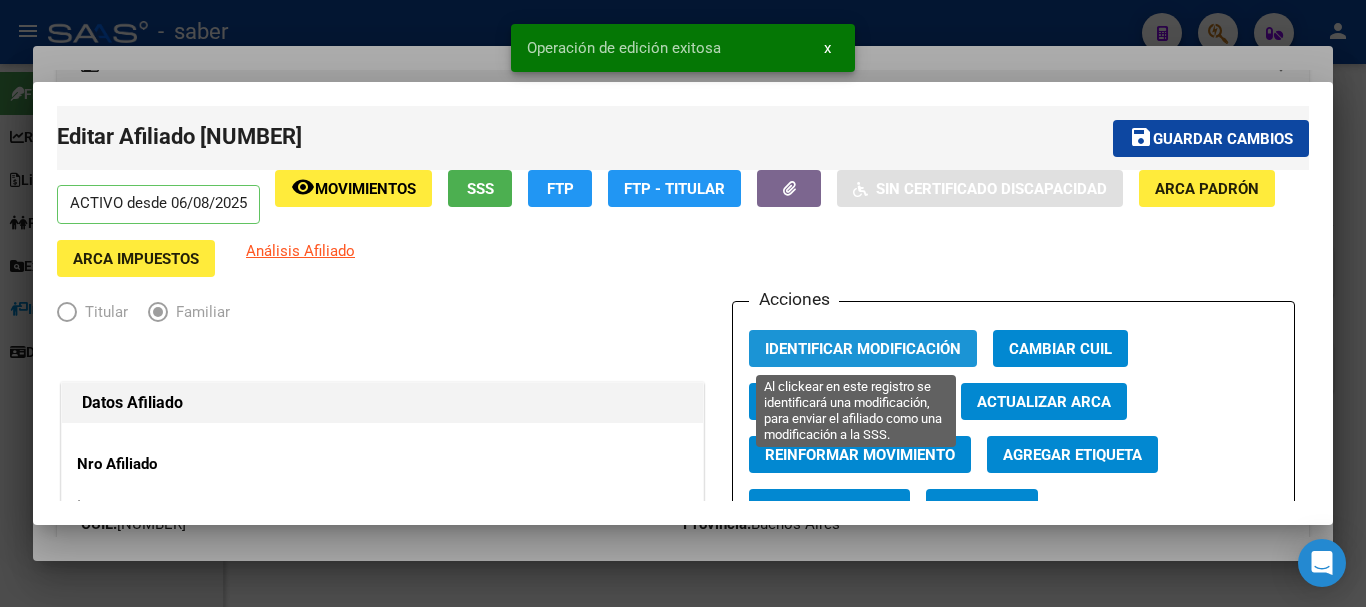 click on "Identificar Modificación" at bounding box center (863, 349) 